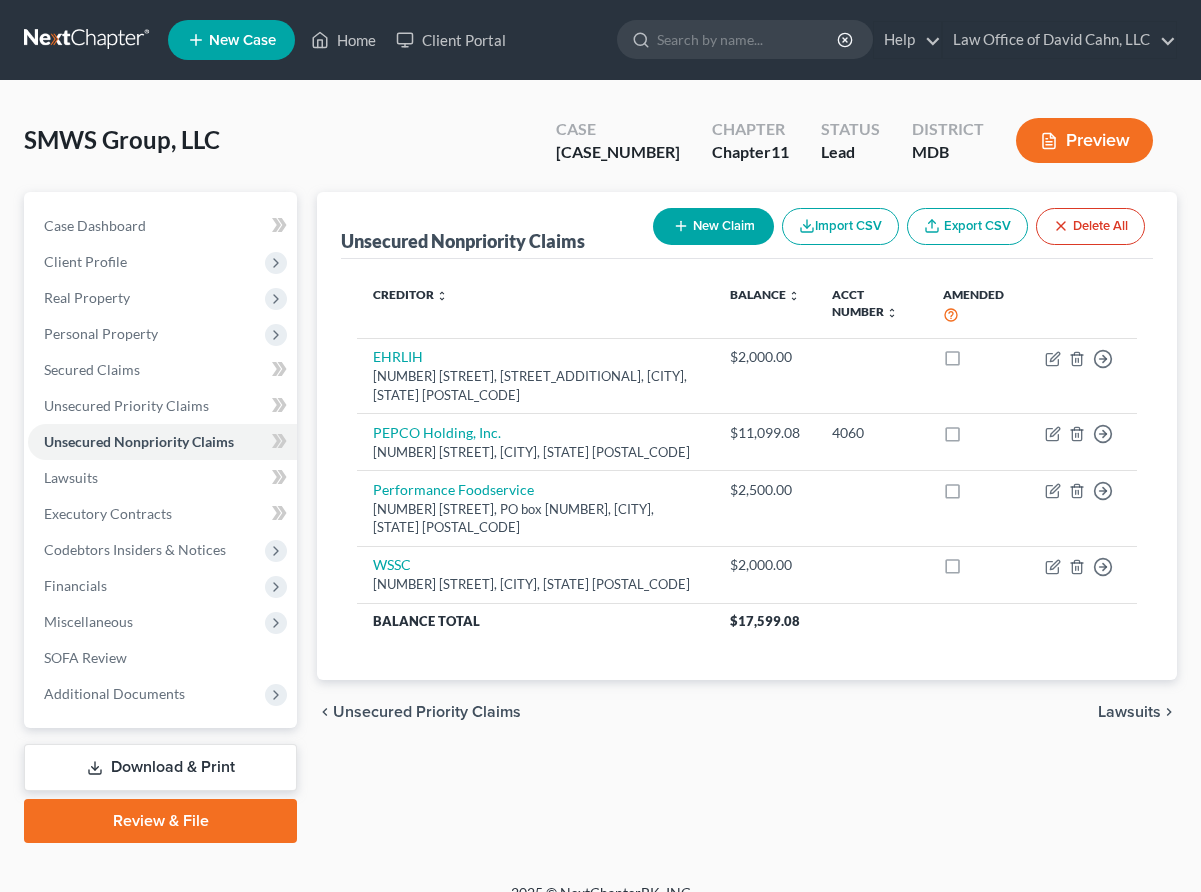 scroll, scrollTop: 0, scrollLeft: 0, axis: both 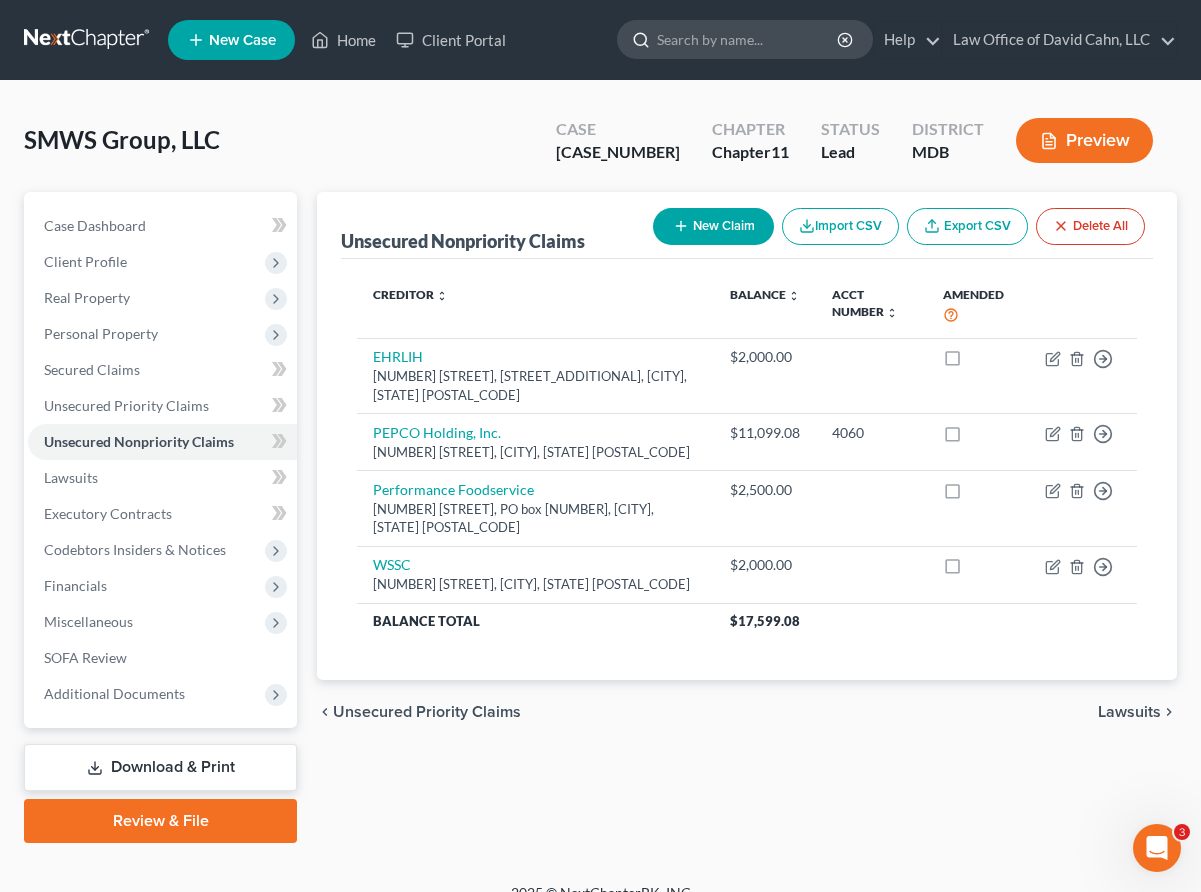 click at bounding box center [748, 39] 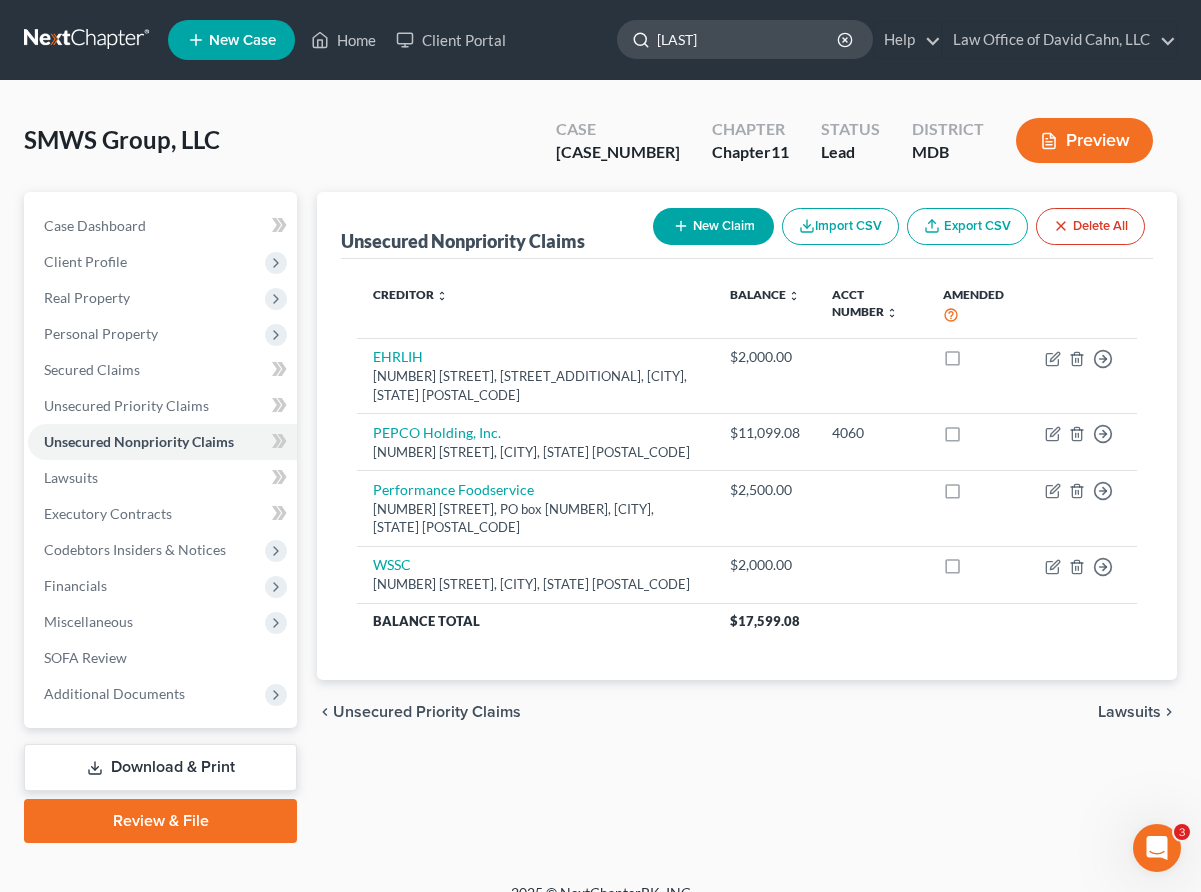 type on "kenney" 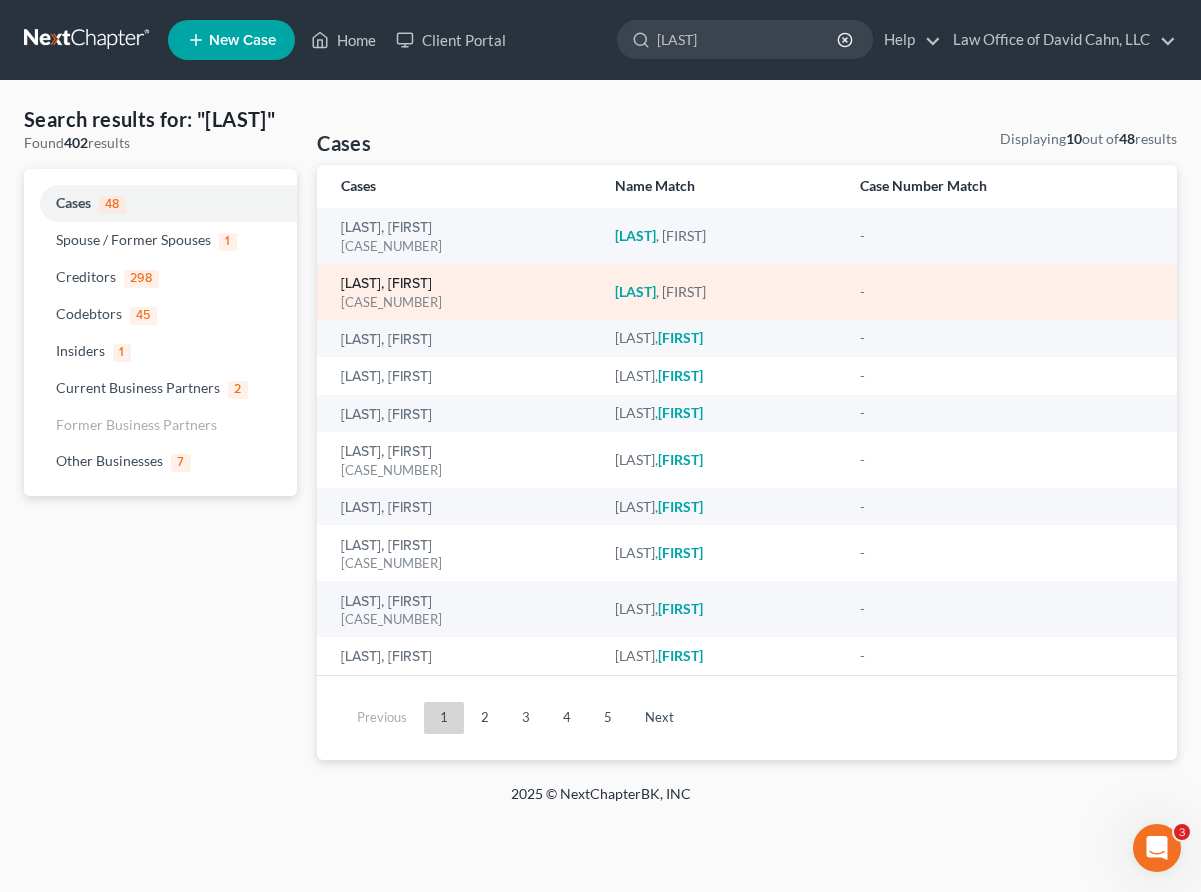 click on "[LAST], [FIRST]" at bounding box center [386, 284] 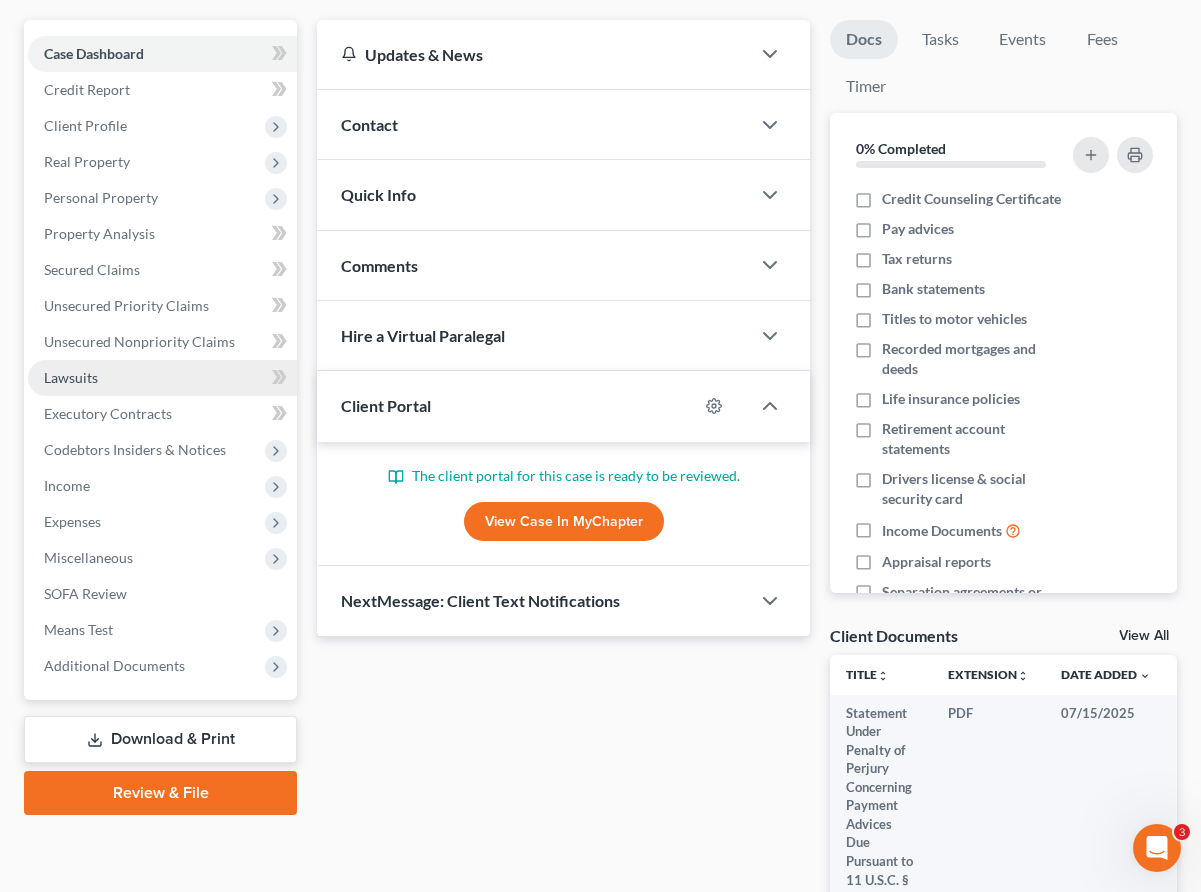 scroll, scrollTop: 210, scrollLeft: 0, axis: vertical 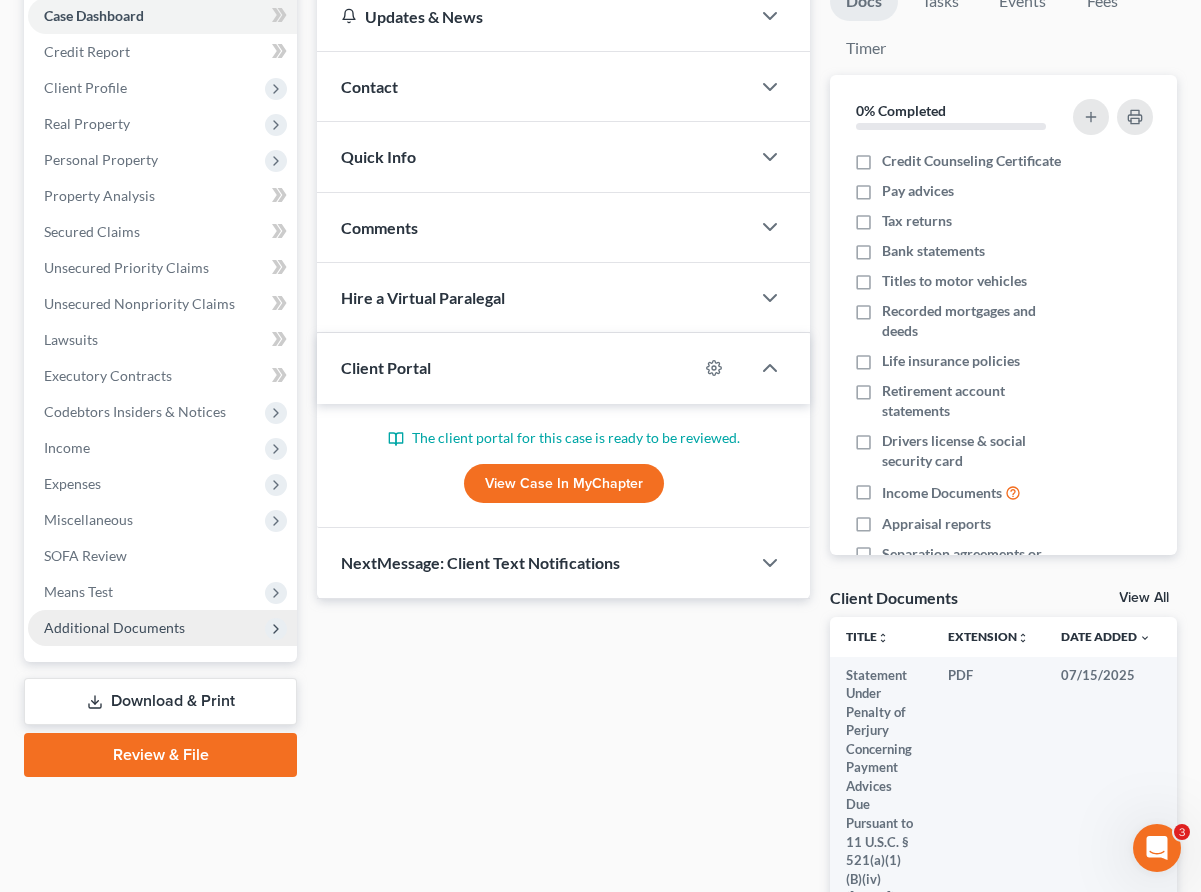 click on "Additional Documents" at bounding box center [114, 627] 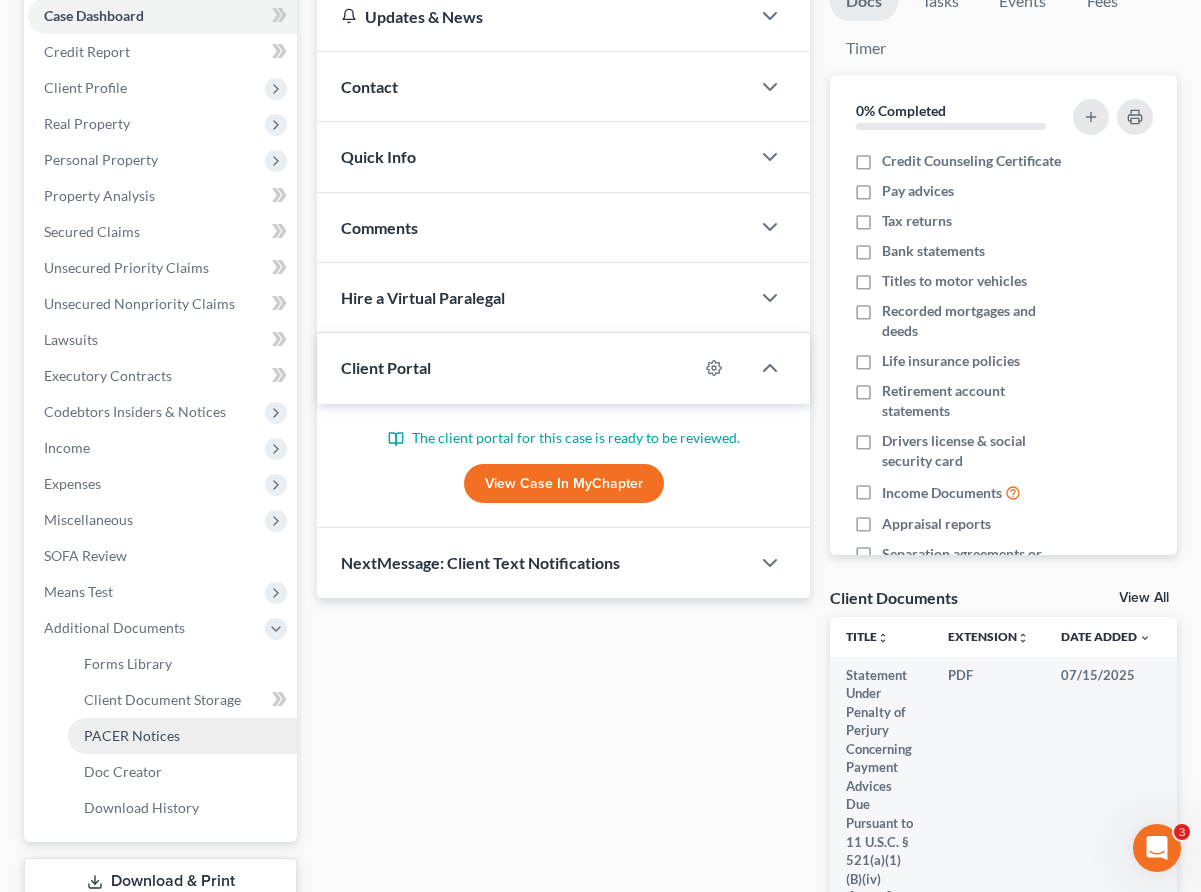 click on "PACER Notices" at bounding box center [132, 735] 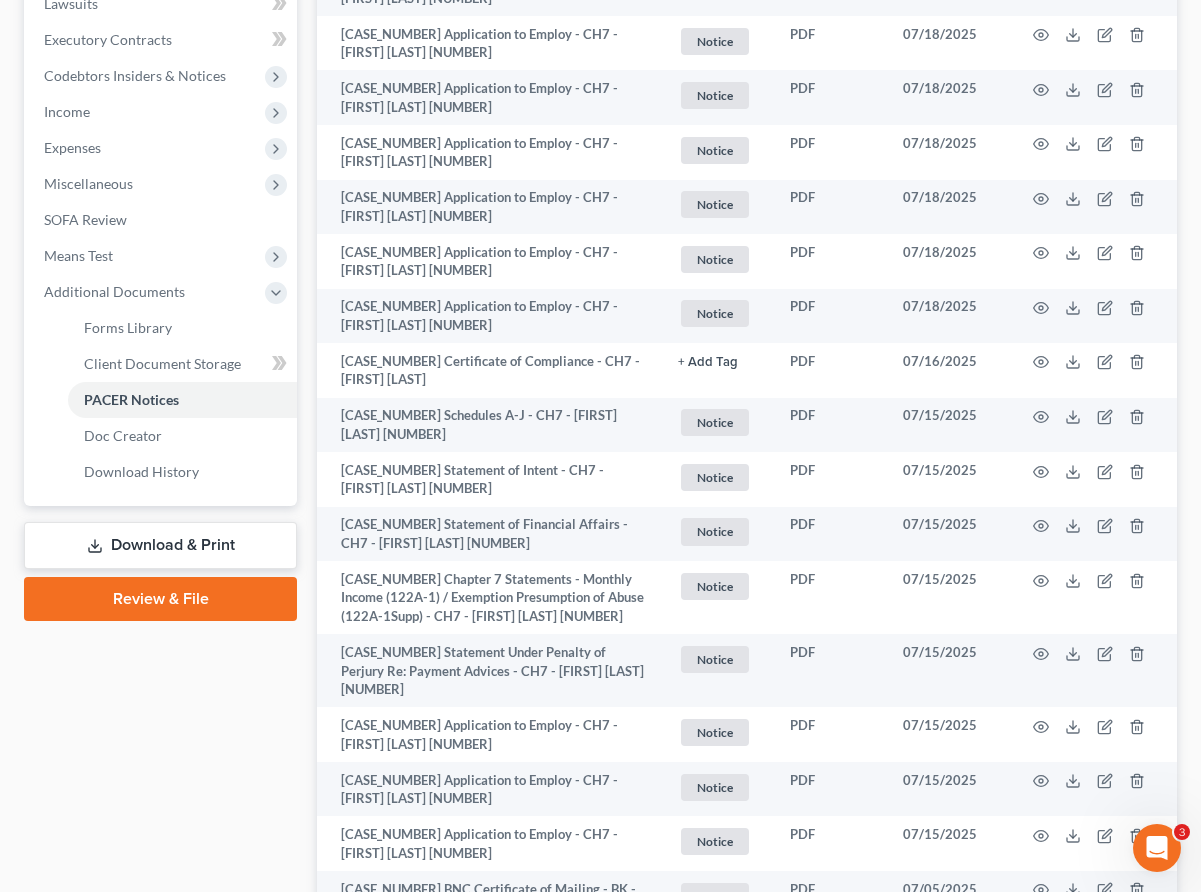 scroll, scrollTop: 555, scrollLeft: 0, axis: vertical 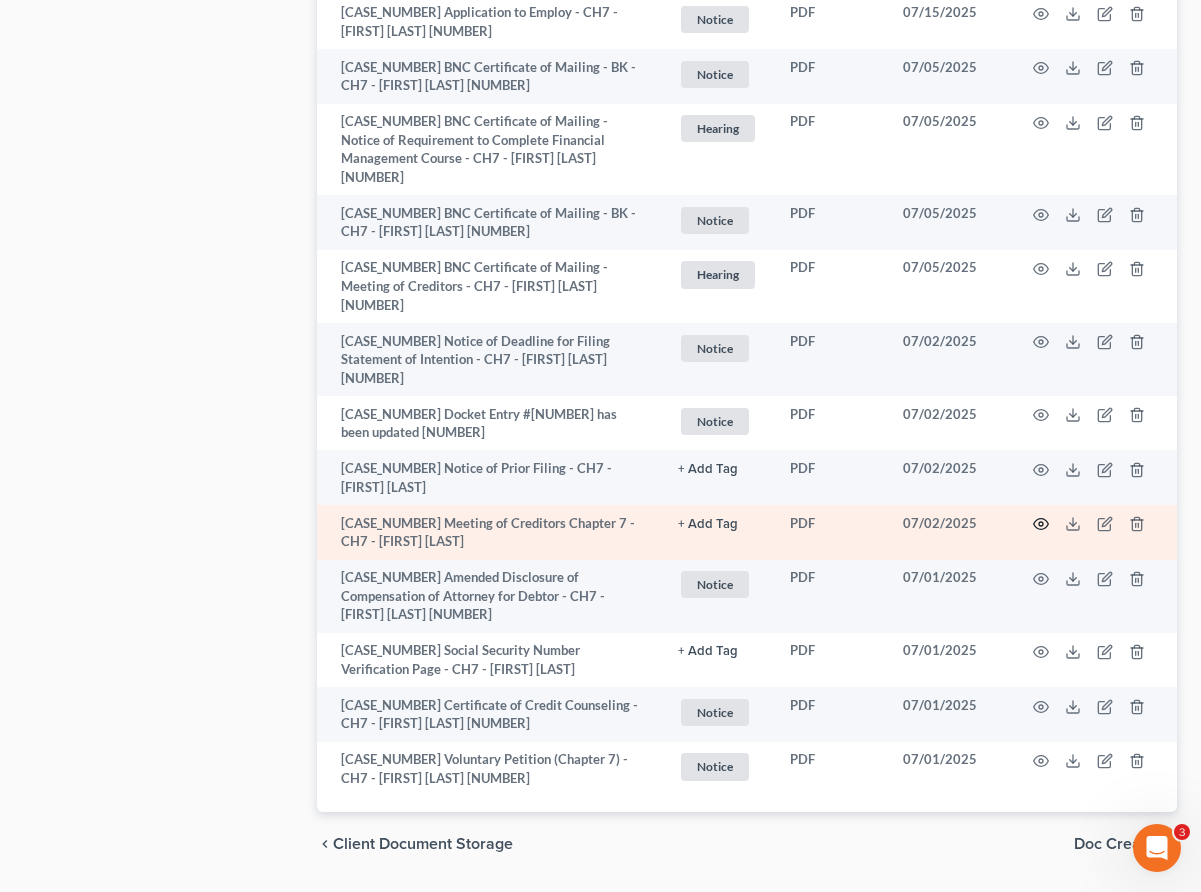 click 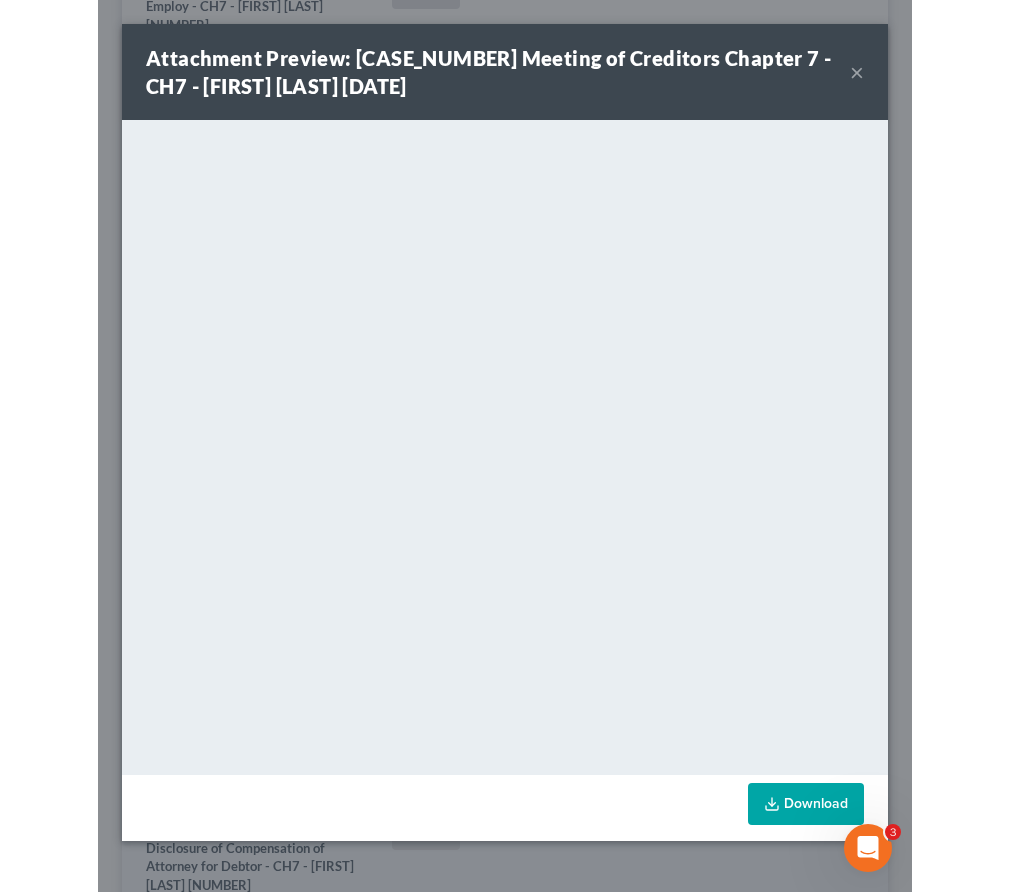 scroll, scrollTop: 1345, scrollLeft: 0, axis: vertical 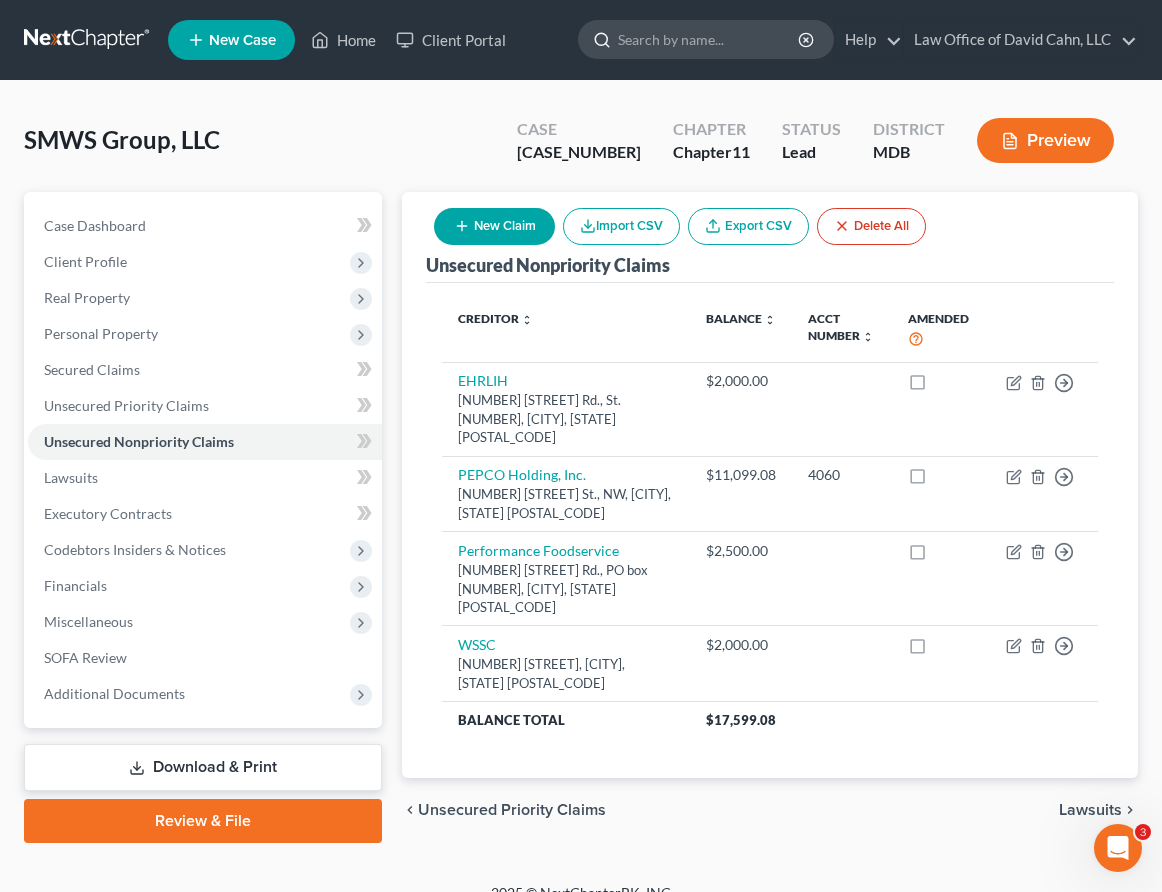 click at bounding box center (709, 39) 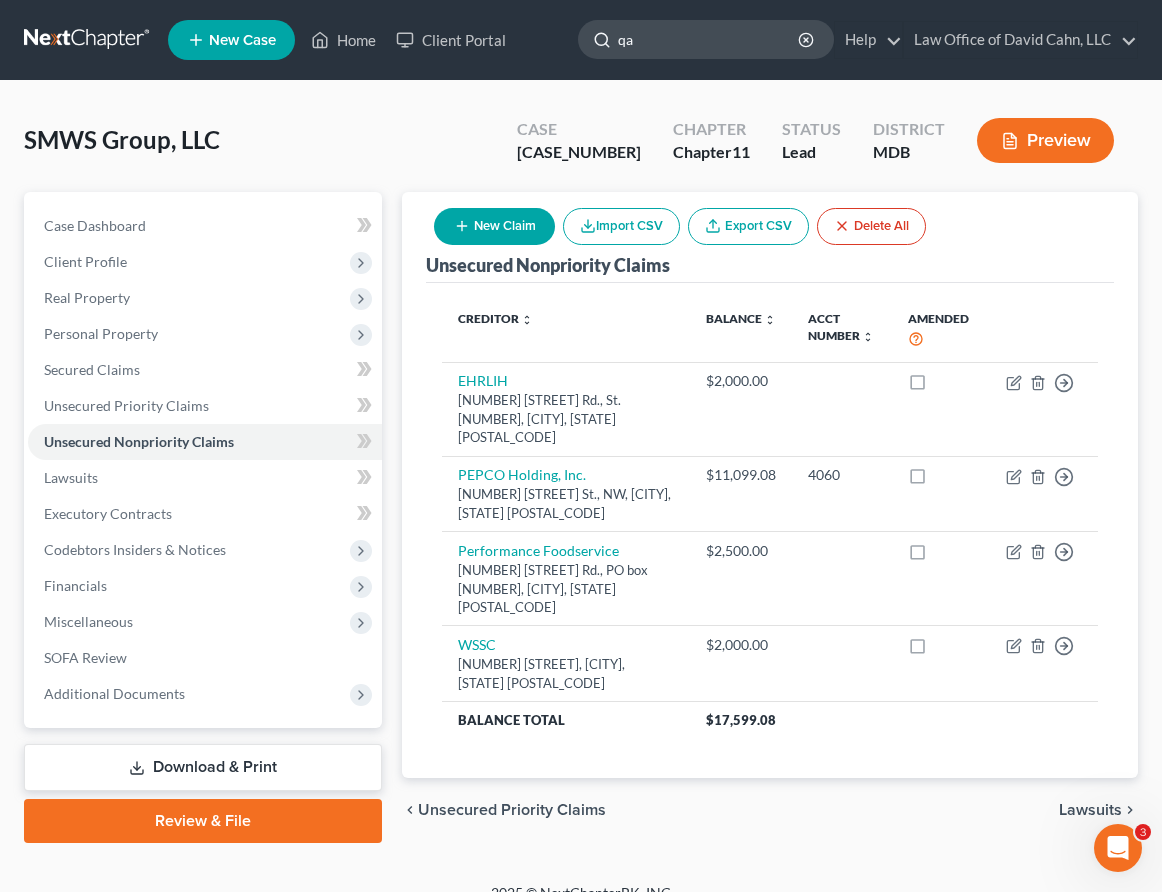 type on "[LAST]" 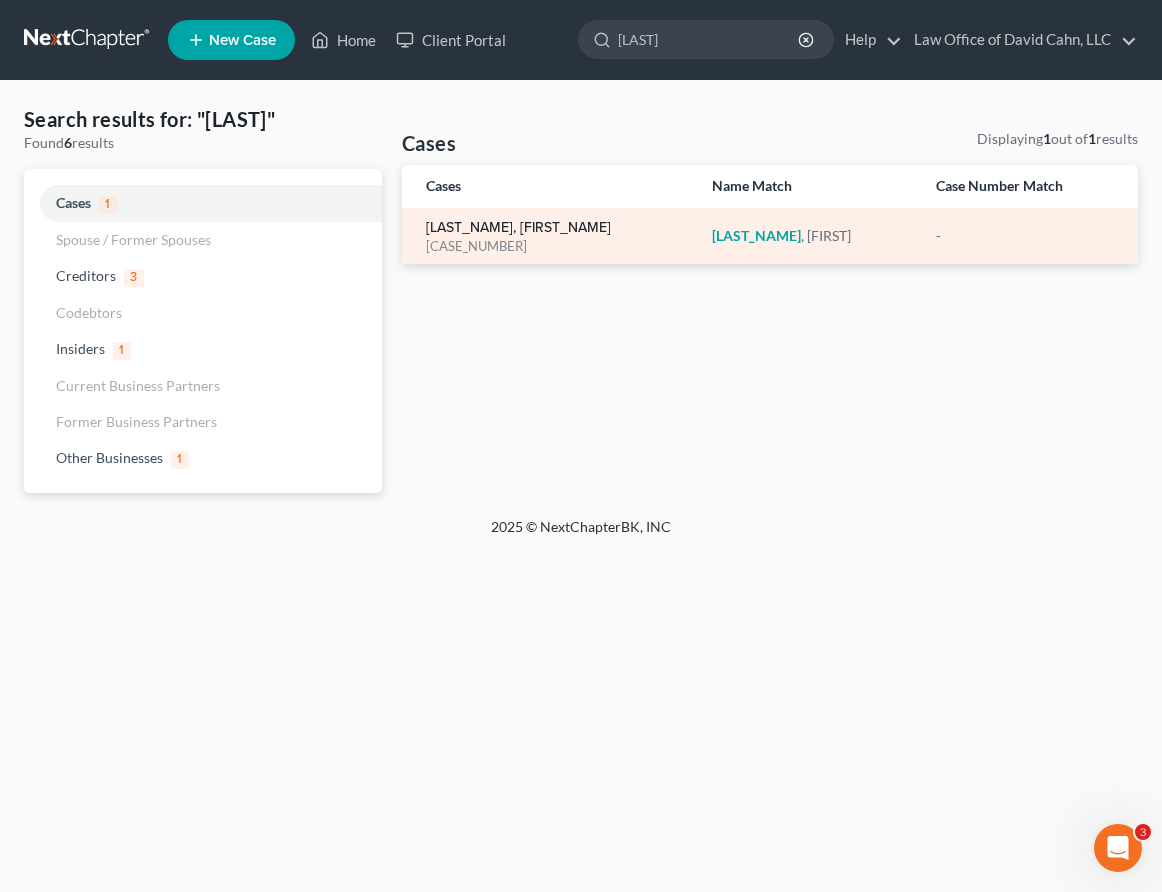 click on "[LAST_NAME], [FIRST_NAME]" at bounding box center [518, 228] 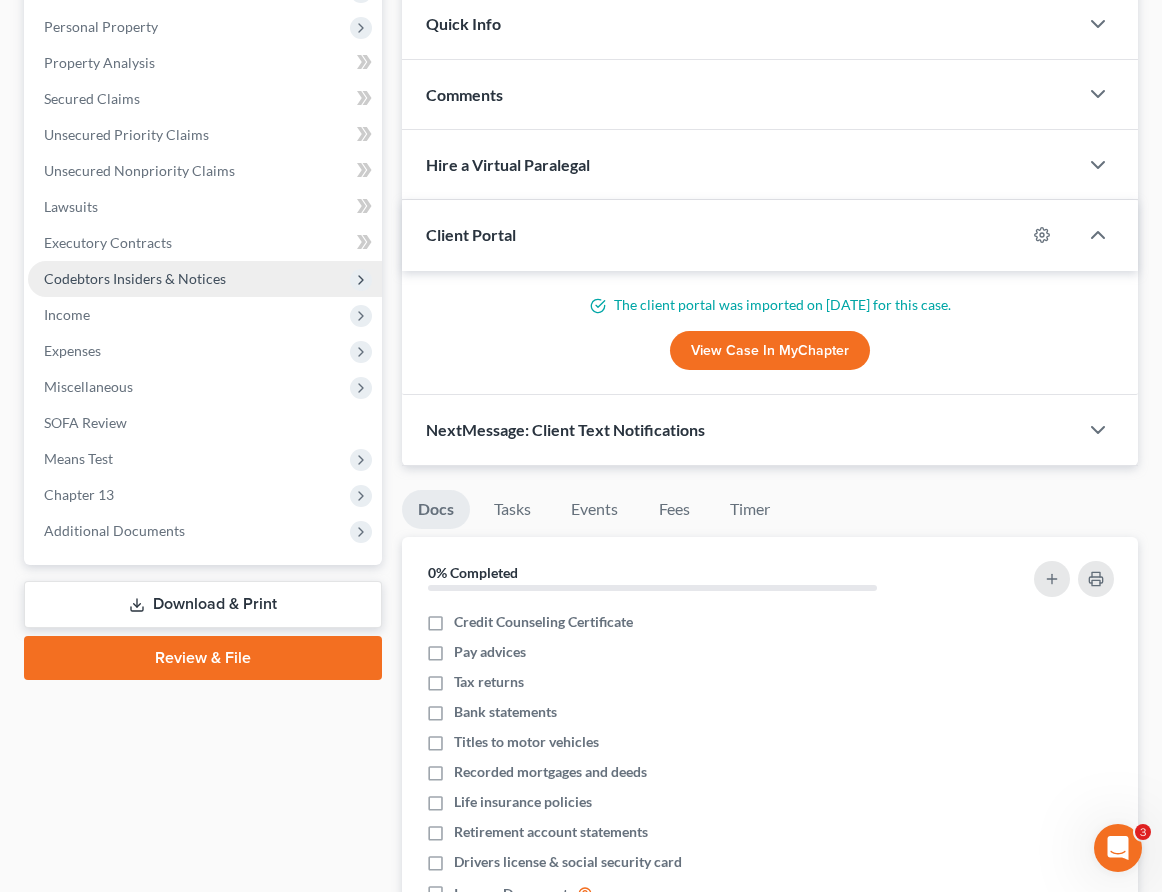 scroll, scrollTop: 399, scrollLeft: 0, axis: vertical 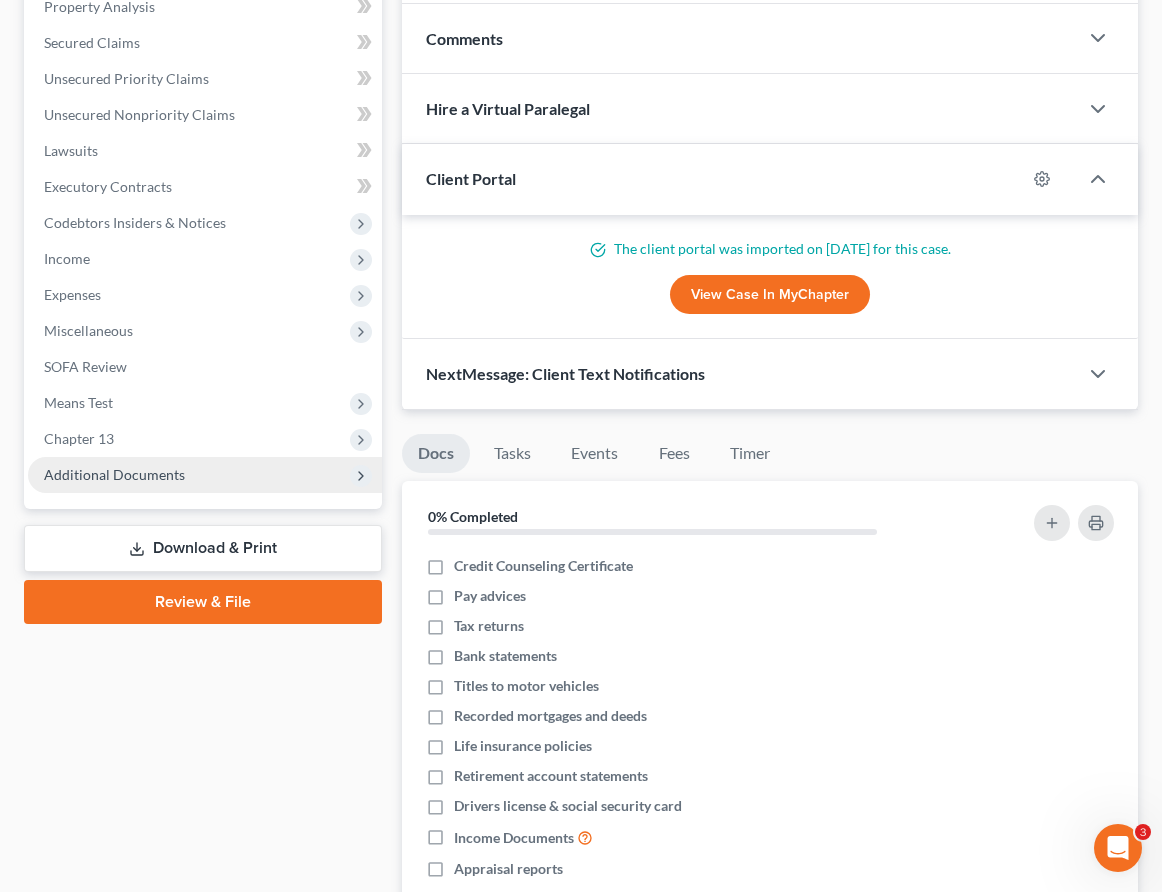 click on "Additional Documents" at bounding box center [205, 475] 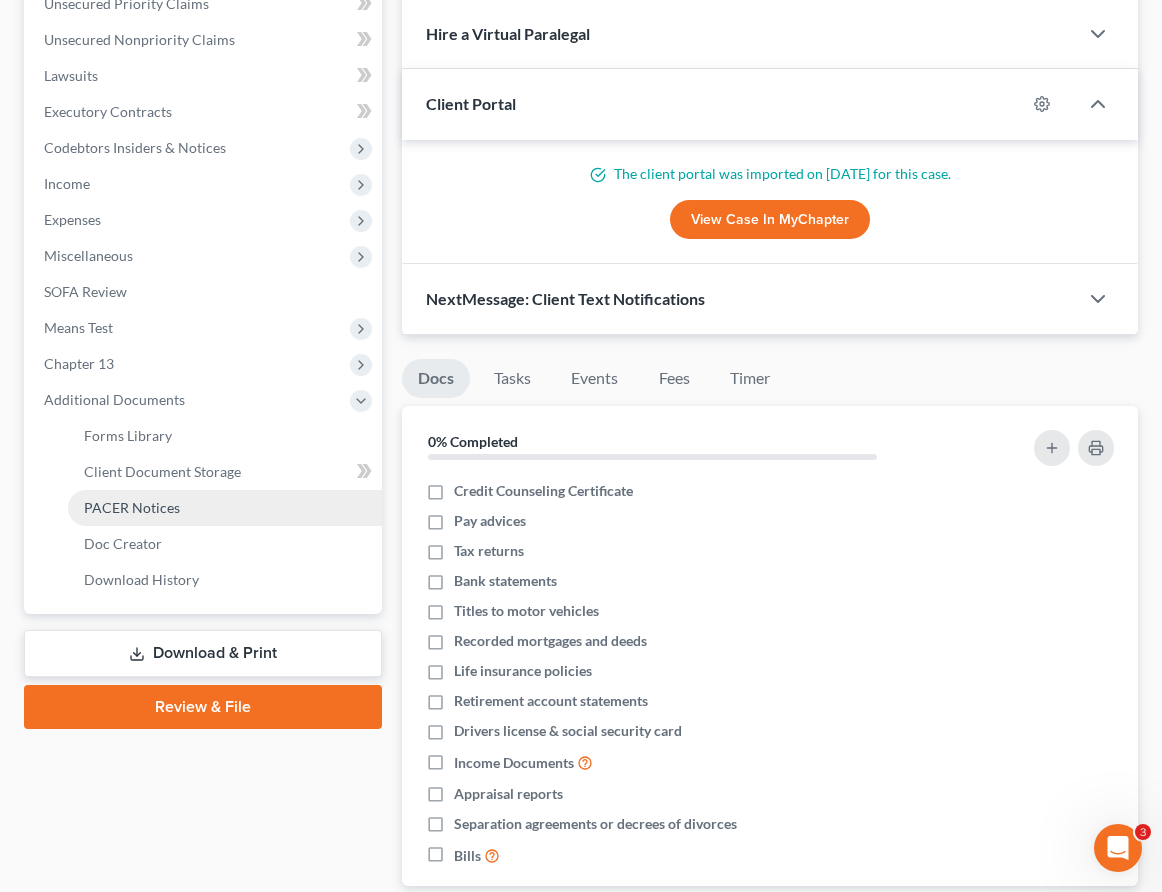 click on "PACER Notices" at bounding box center [132, 507] 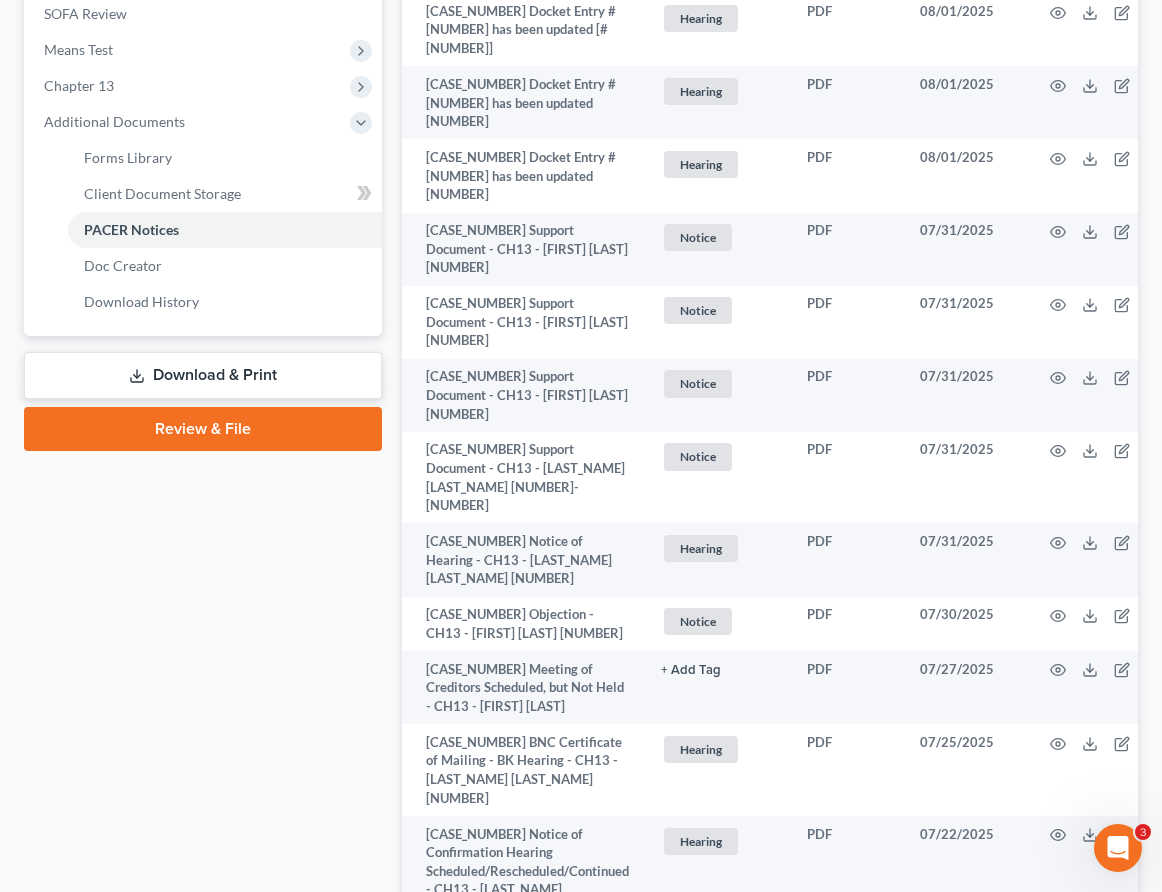scroll, scrollTop: 645, scrollLeft: 0, axis: vertical 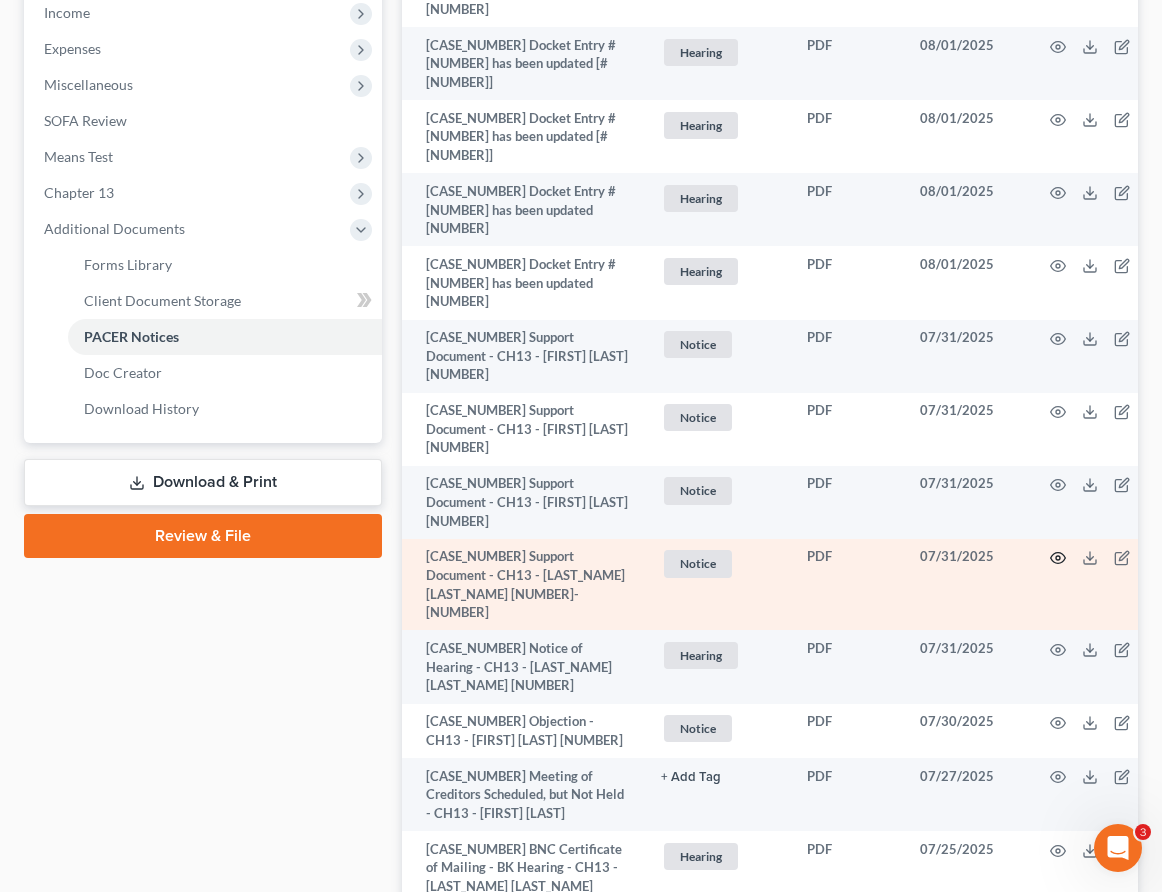 click 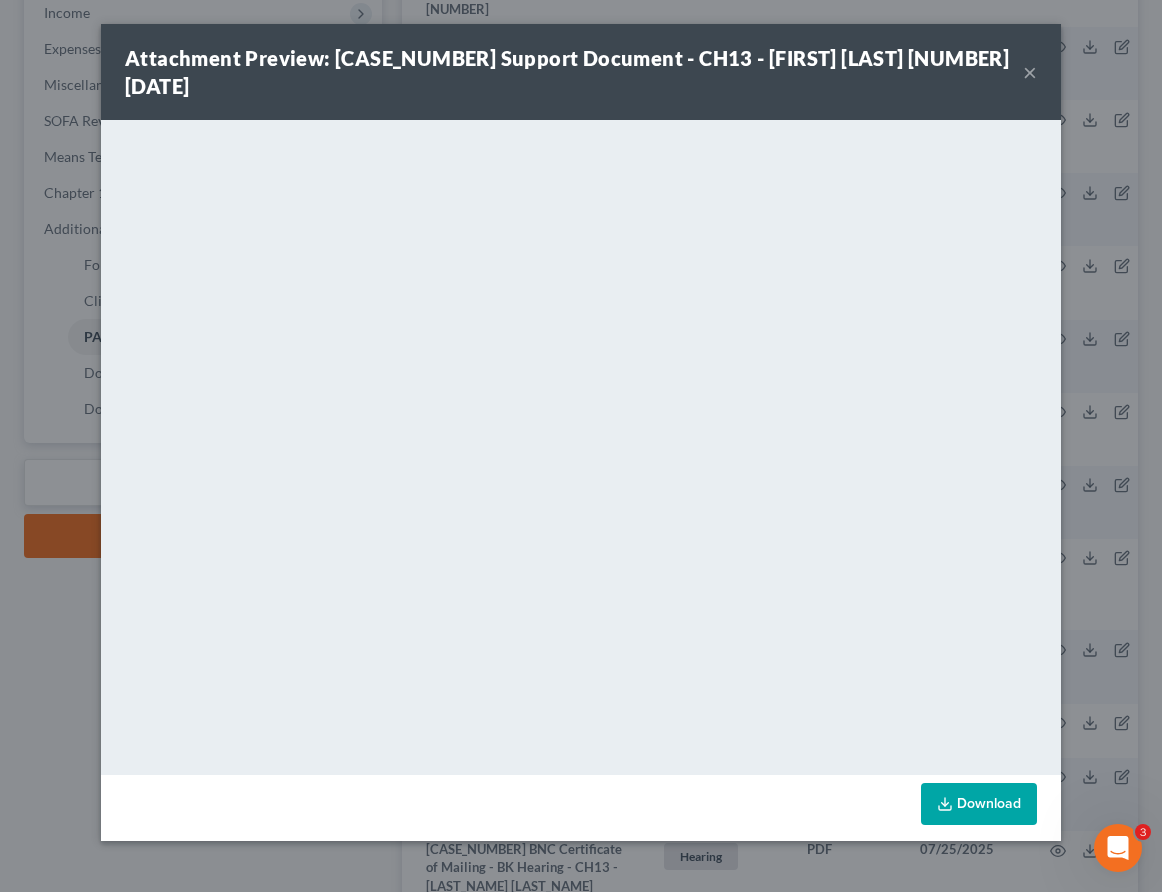 click on "×" at bounding box center [1030, 72] 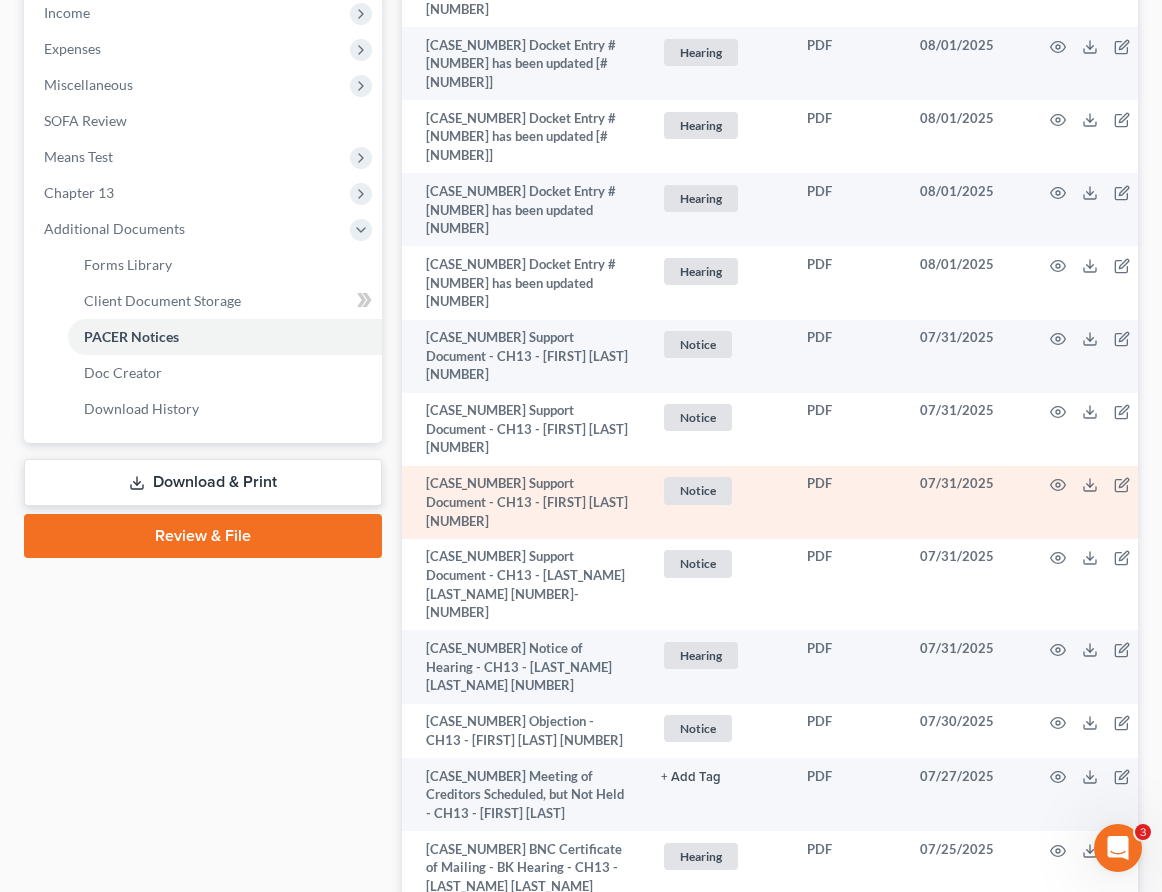 scroll, scrollTop: 0, scrollLeft: 0, axis: both 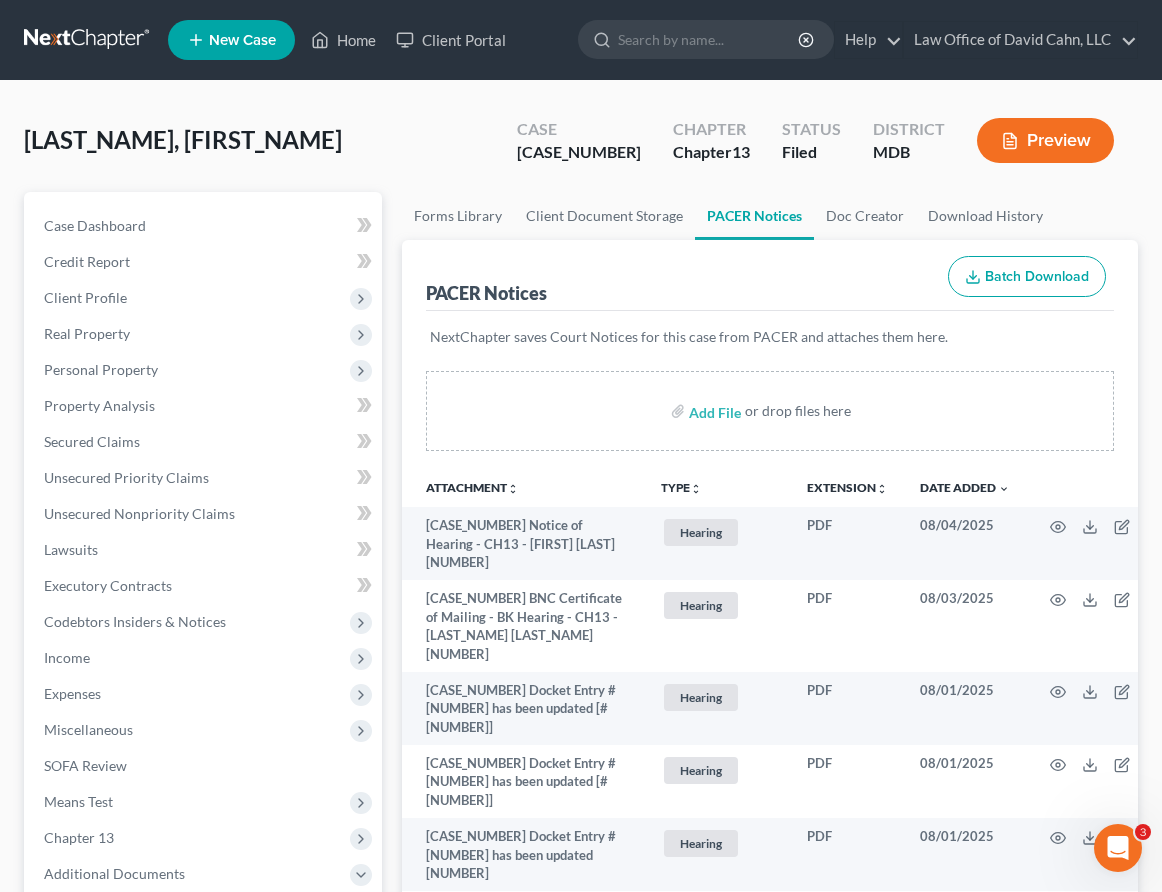 click at bounding box center (88, 40) 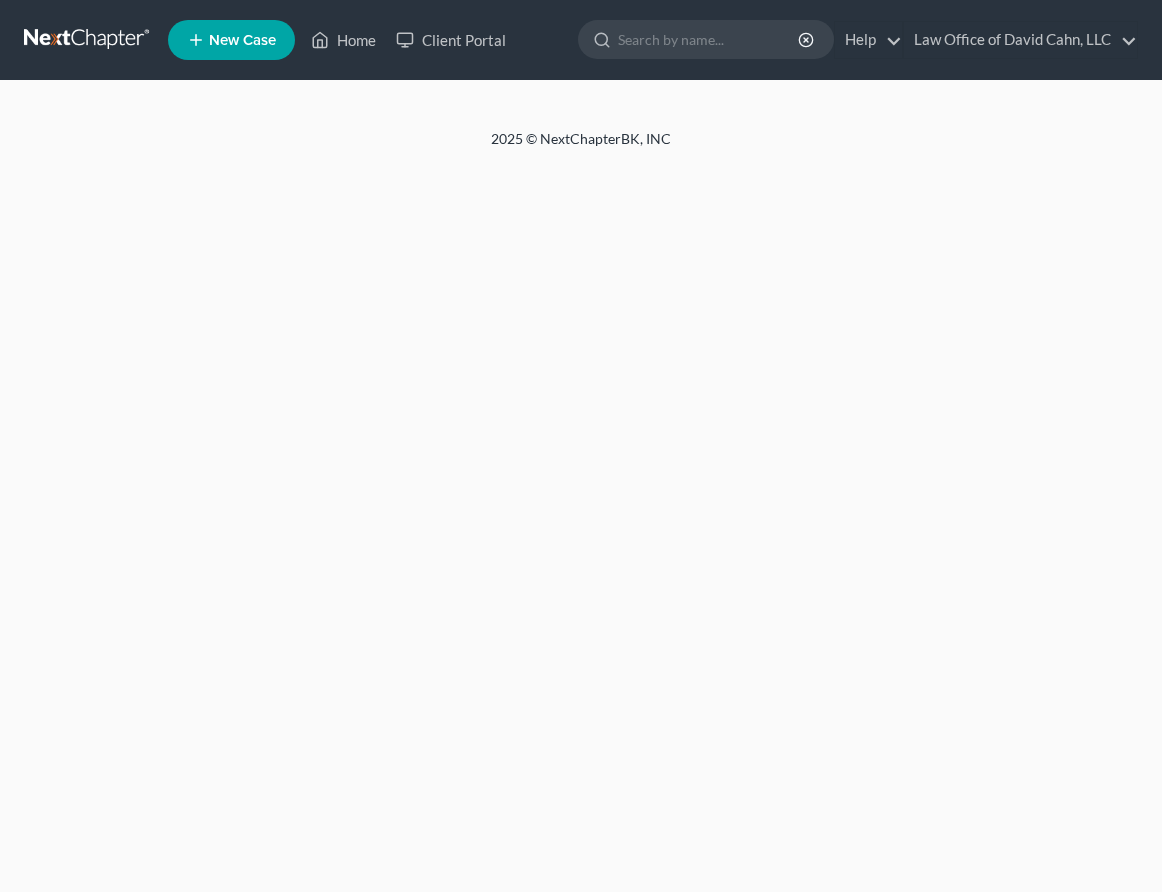 scroll, scrollTop: 0, scrollLeft: 0, axis: both 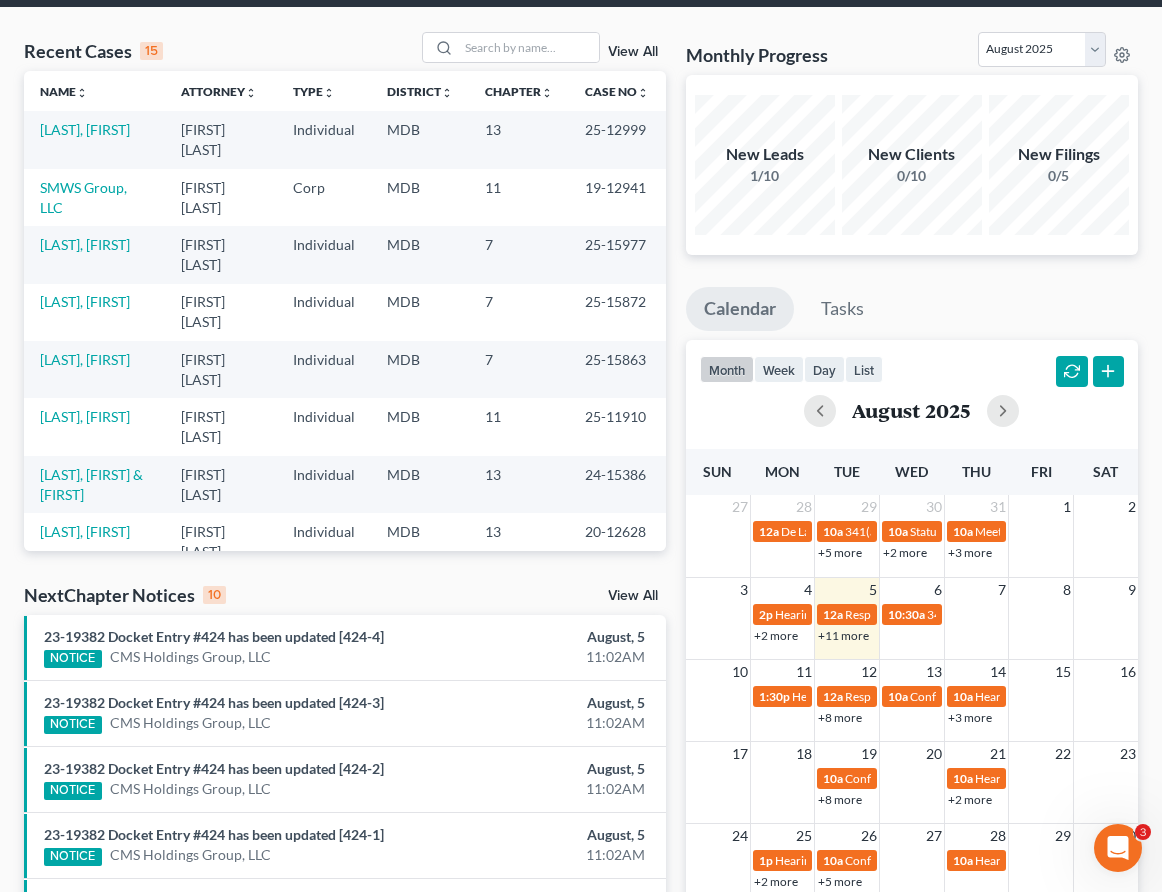 click on "+8 more" at bounding box center [840, 717] 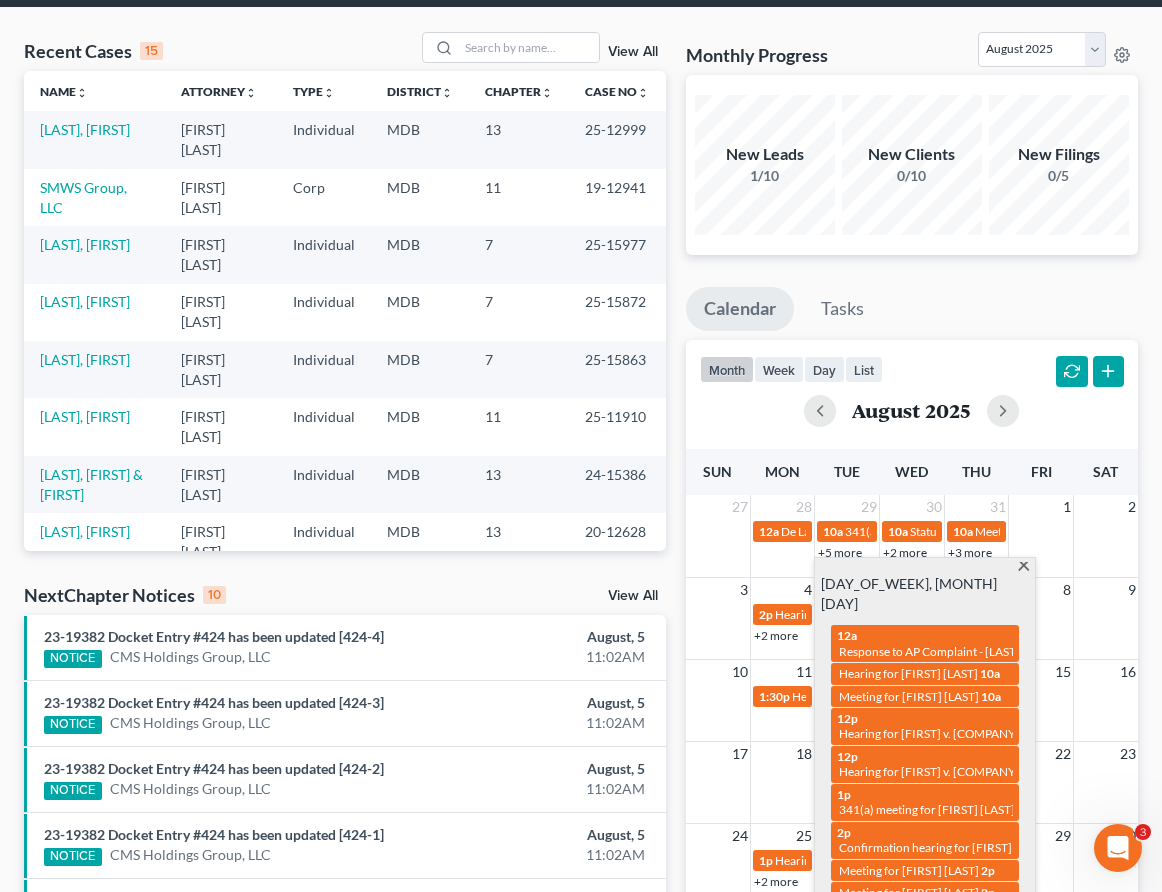 click at bounding box center (1023, 568) 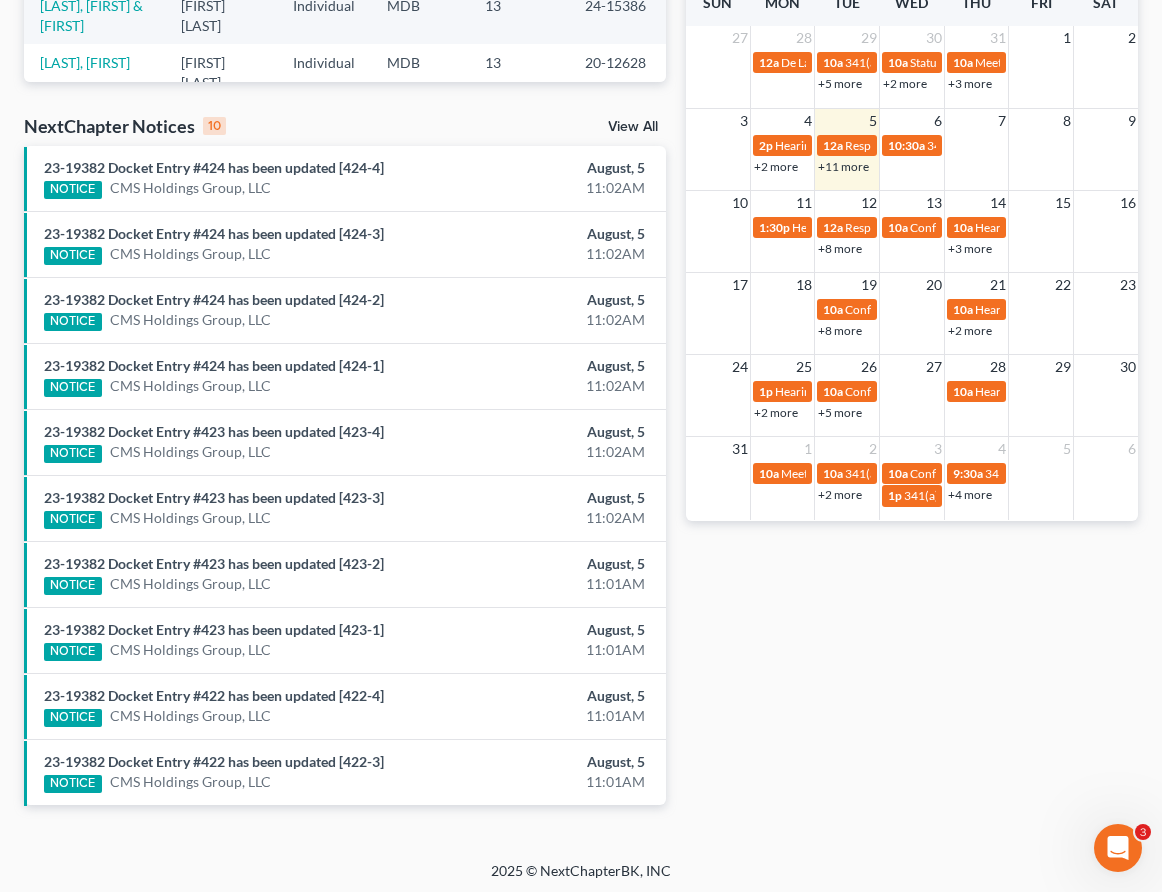 scroll, scrollTop: 0, scrollLeft: 0, axis: both 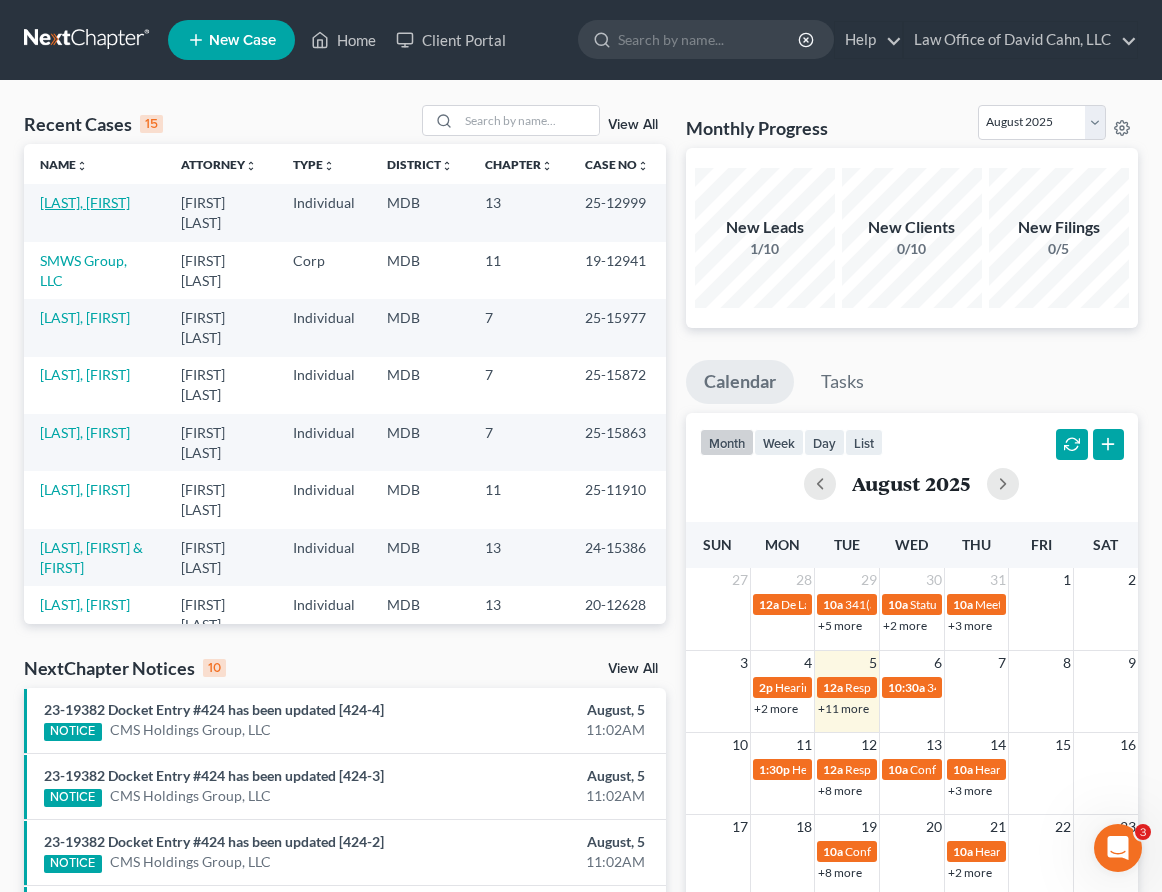 click on "[LAST_NAME], [FIRST_NAME]" at bounding box center (85, 202) 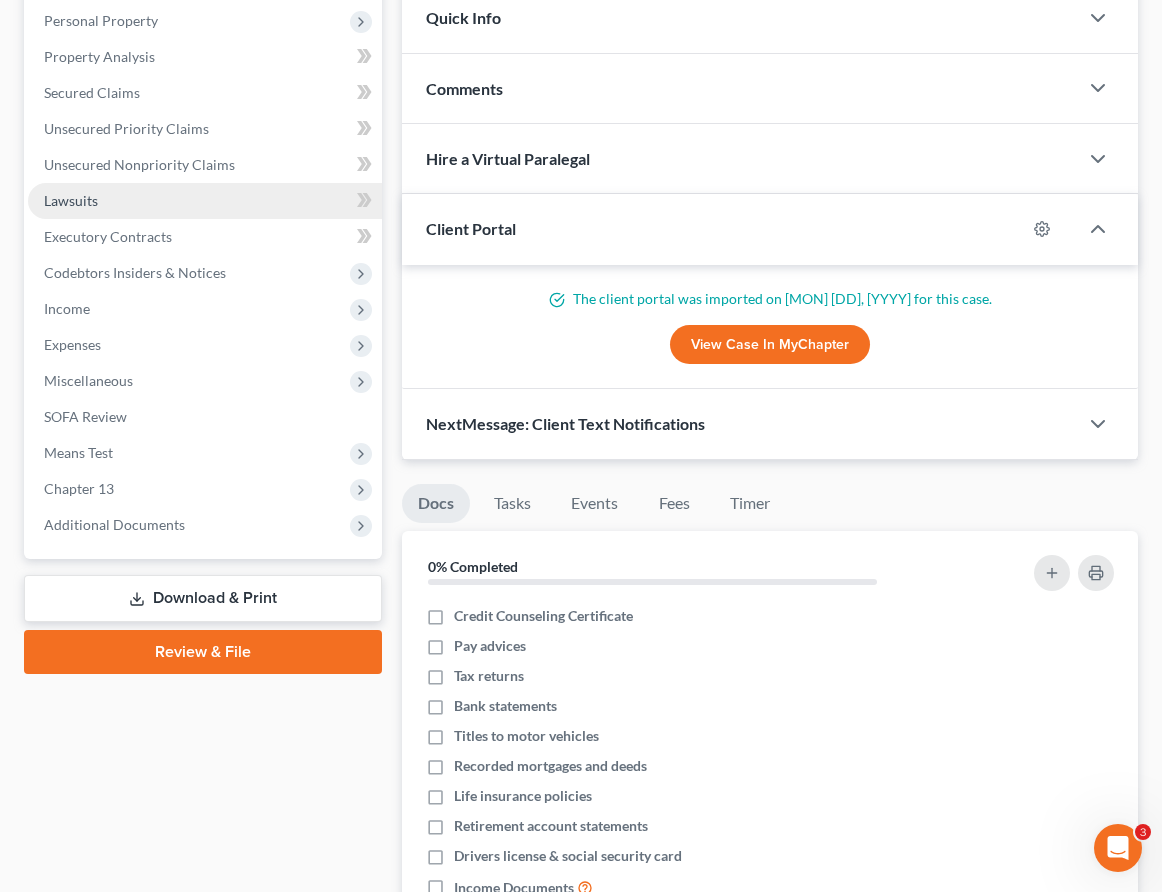scroll, scrollTop: 441, scrollLeft: 0, axis: vertical 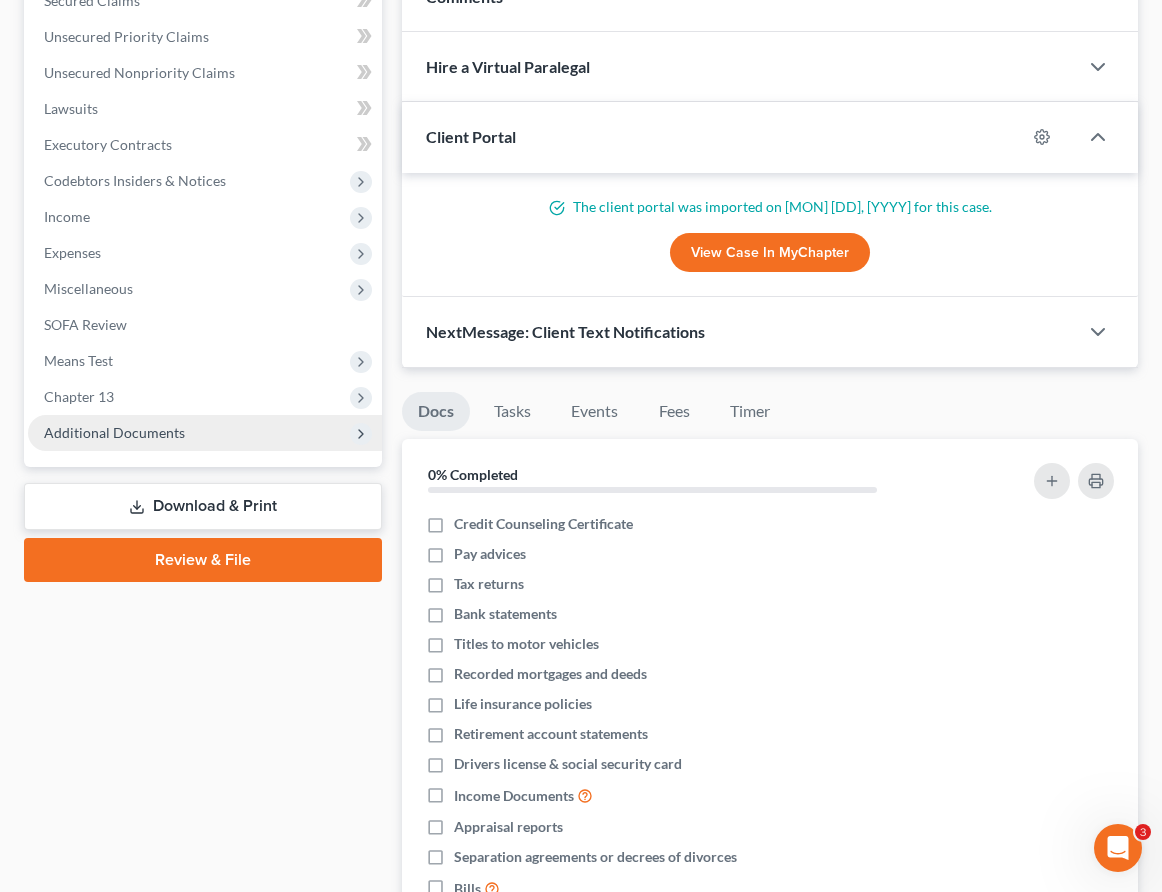 click on "Additional Documents" at bounding box center [205, 433] 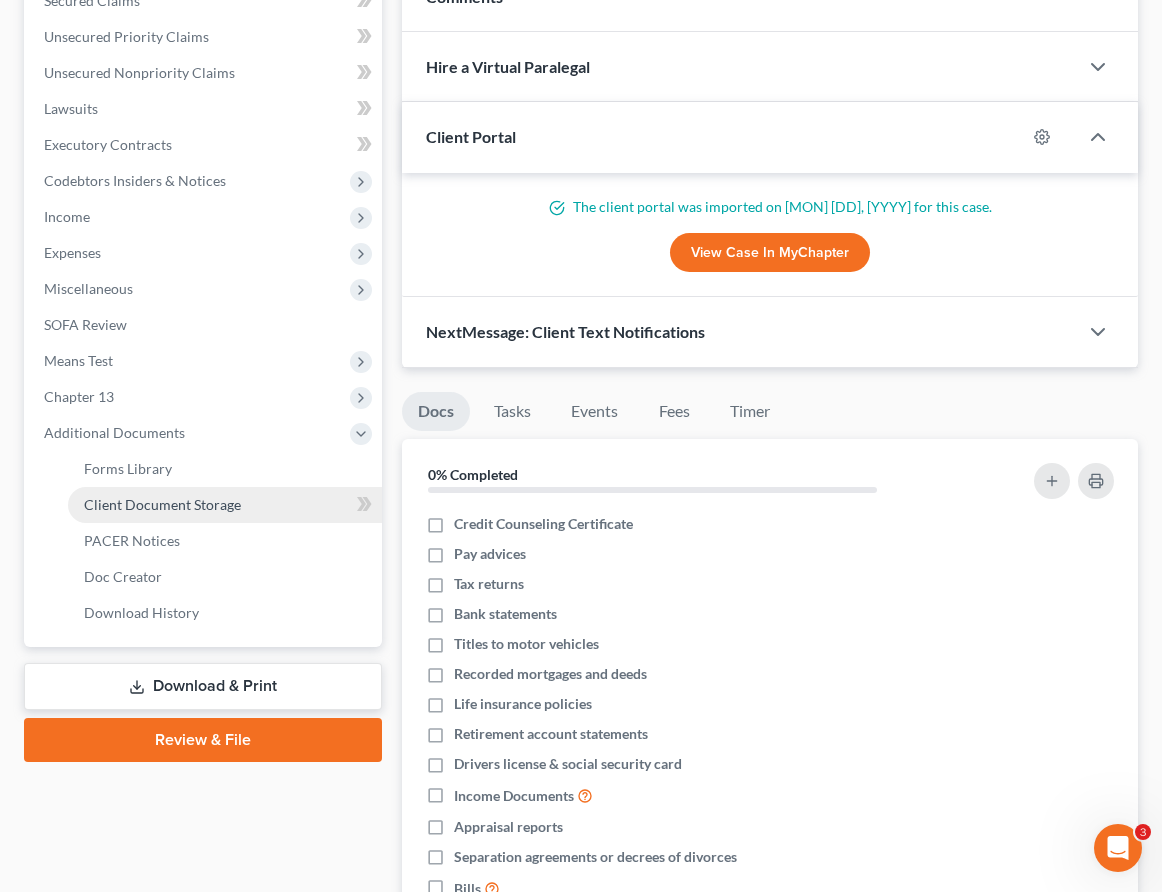 click on "Client Document Storage" at bounding box center (162, 504) 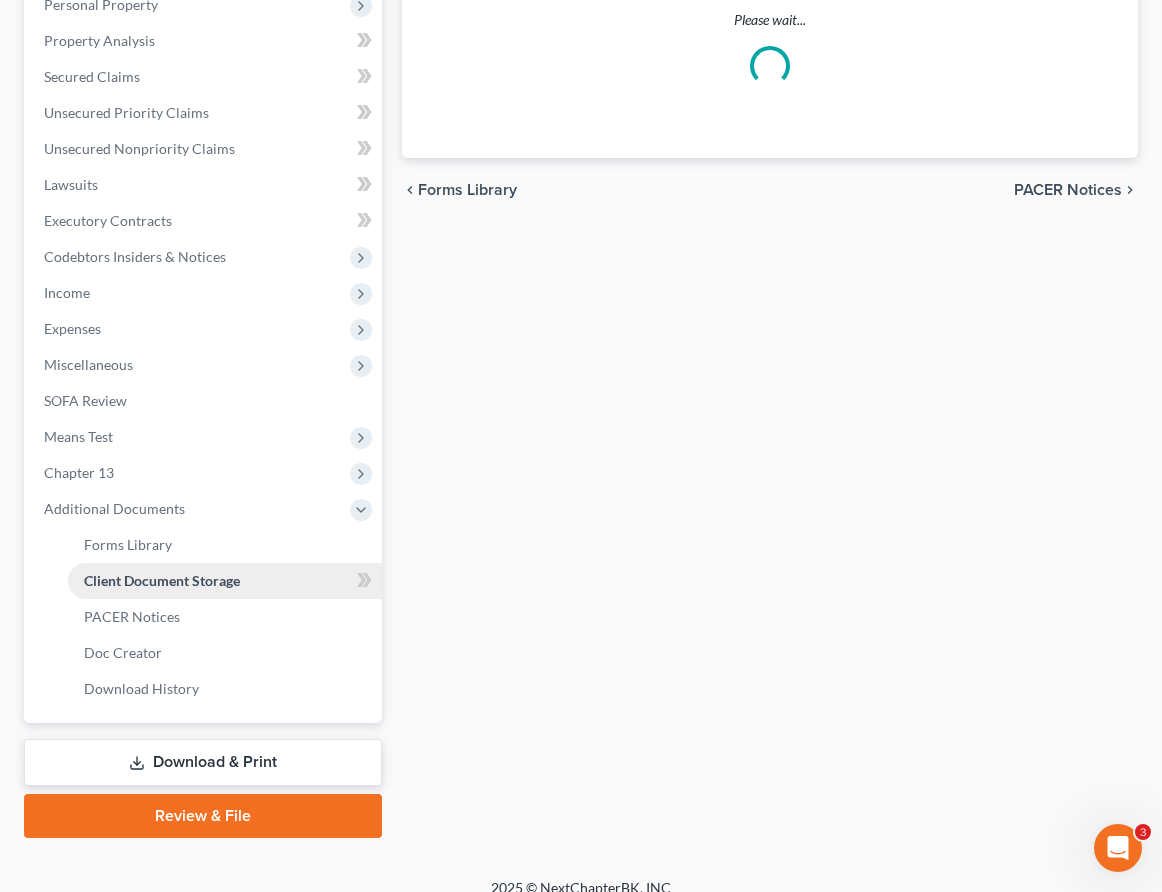 select on "14" 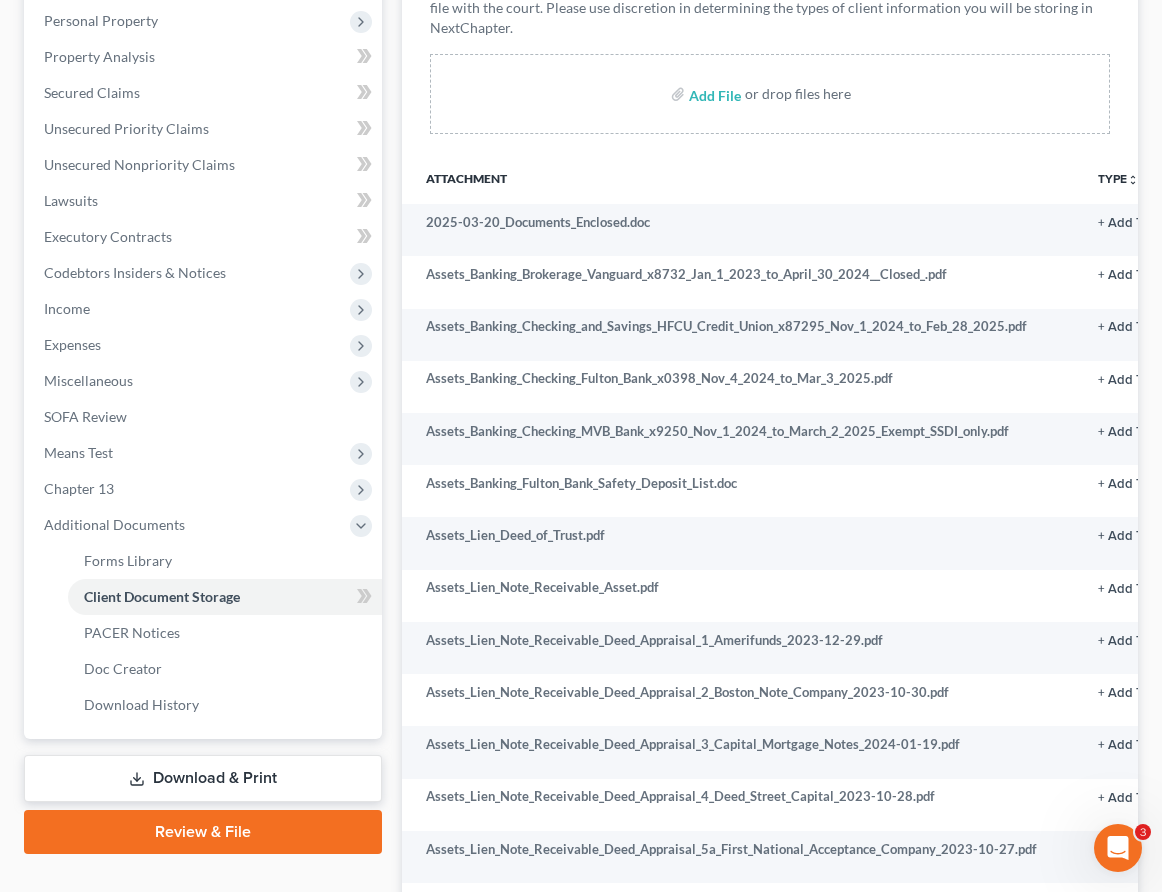 scroll, scrollTop: 355, scrollLeft: 0, axis: vertical 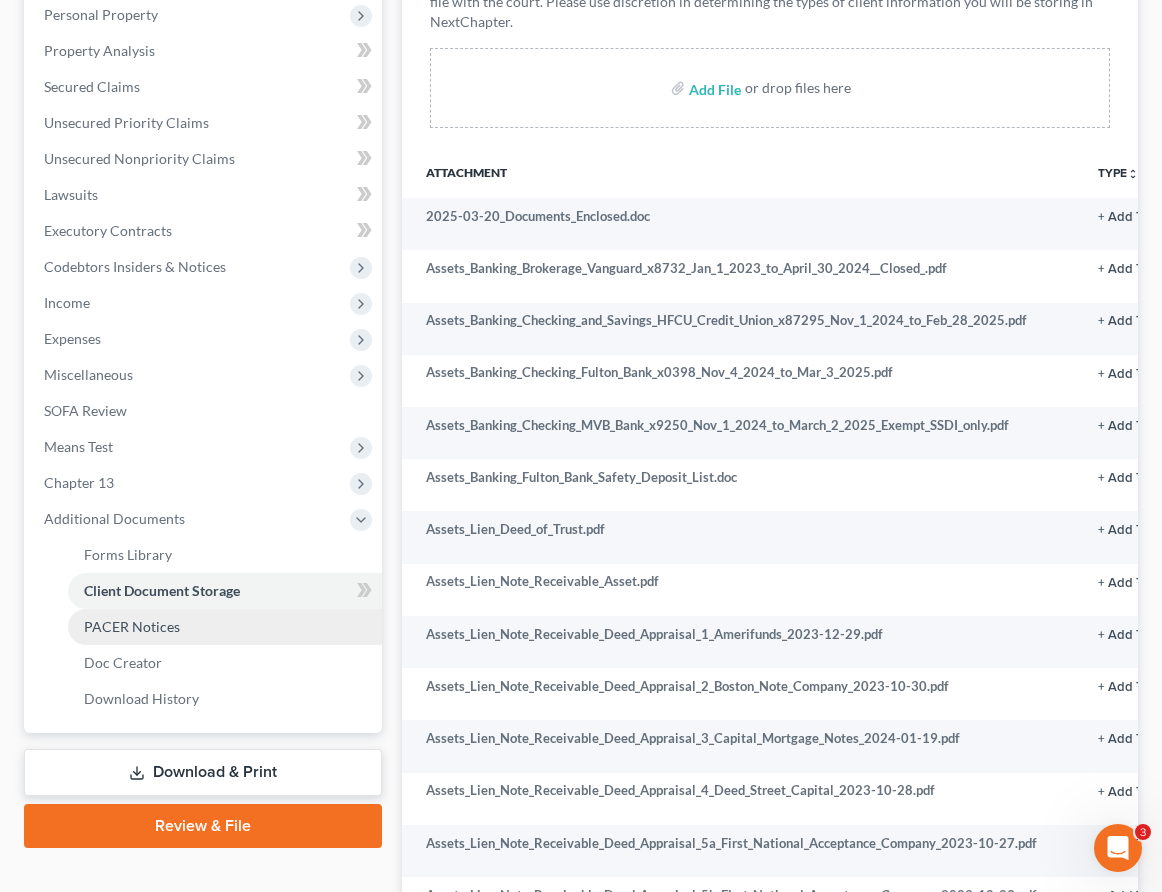 click on "PACER Notices" at bounding box center (132, 626) 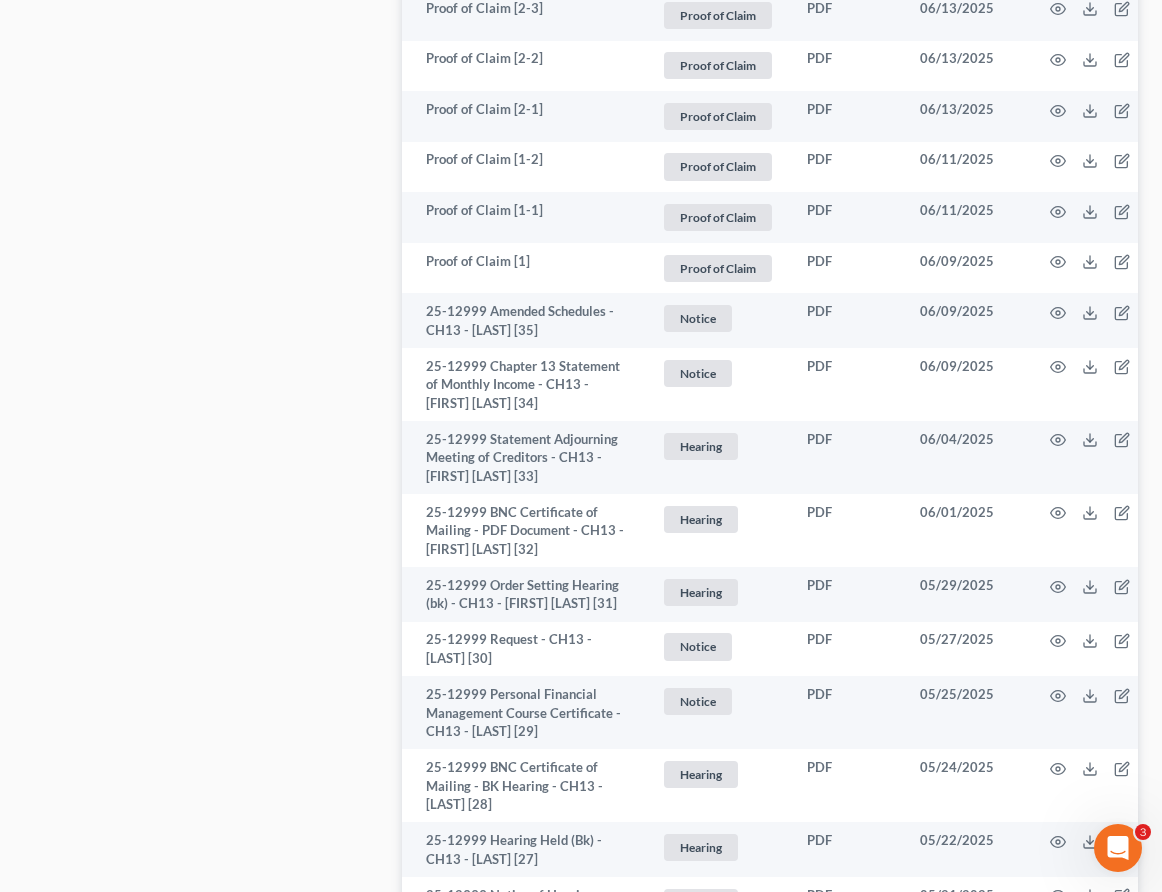 scroll, scrollTop: 2830, scrollLeft: 0, axis: vertical 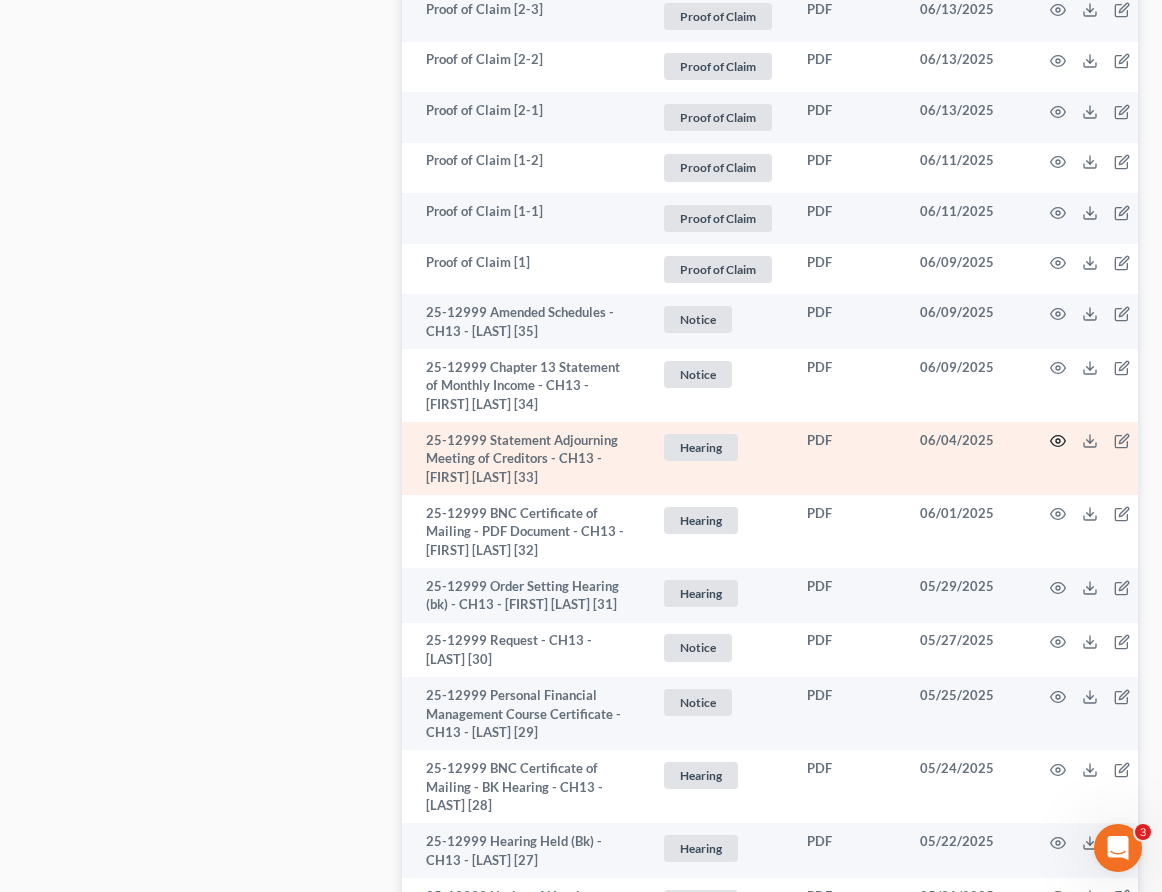 click 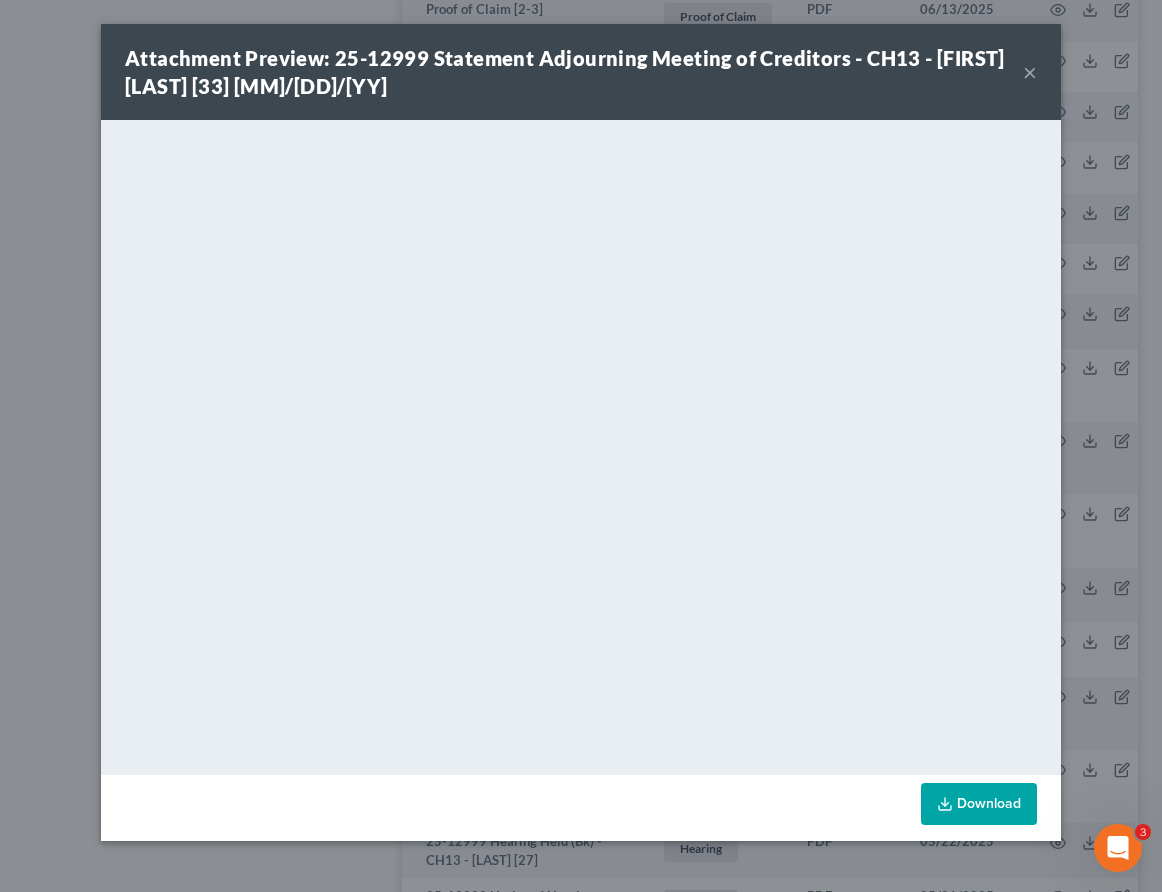 click on "×" at bounding box center [1030, 72] 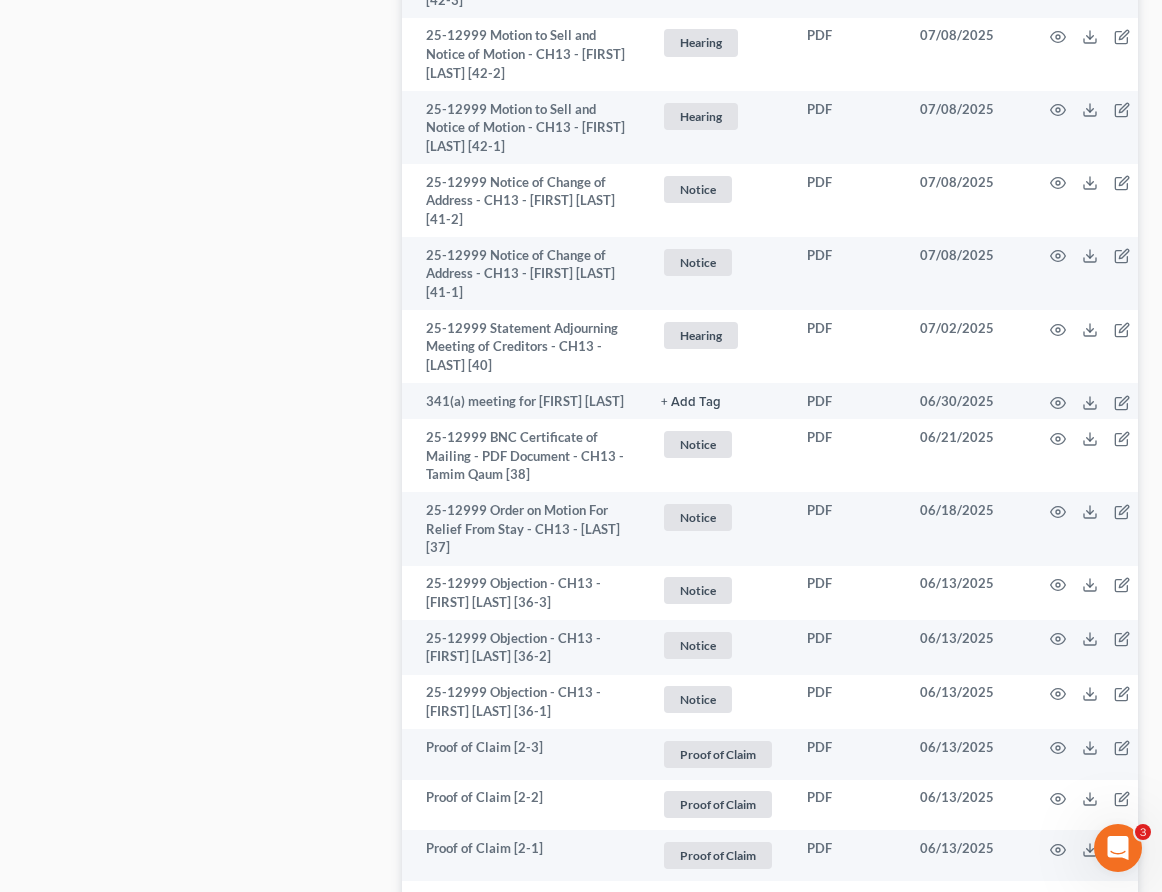scroll, scrollTop: 2086, scrollLeft: 0, axis: vertical 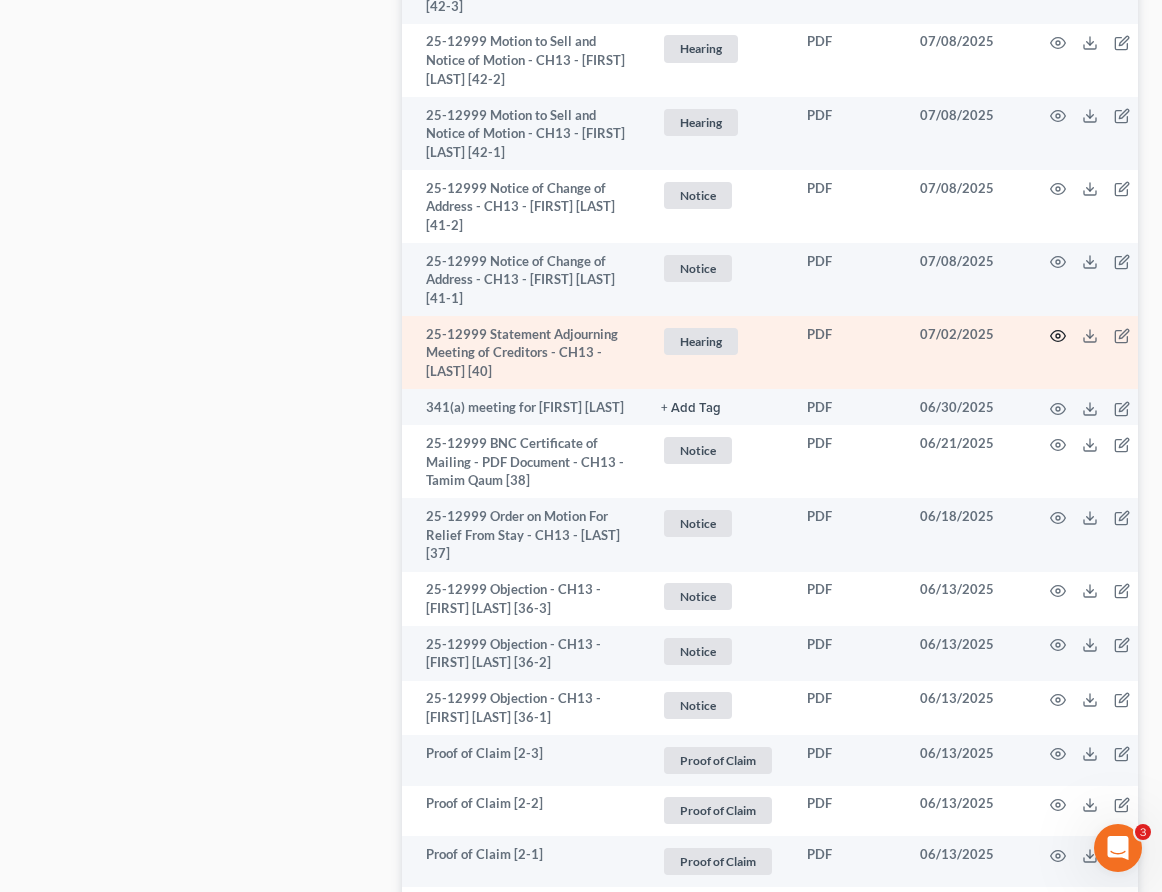 click 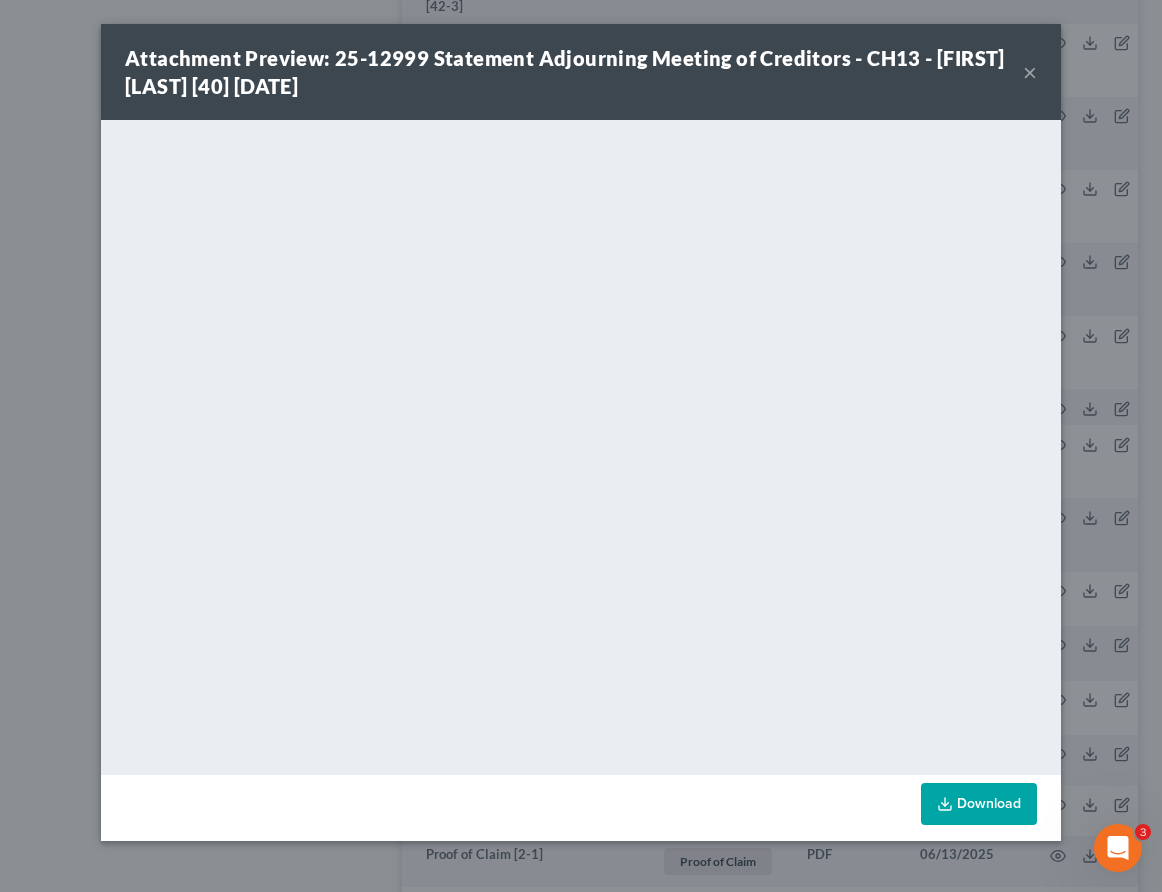 click on "×" at bounding box center [1030, 72] 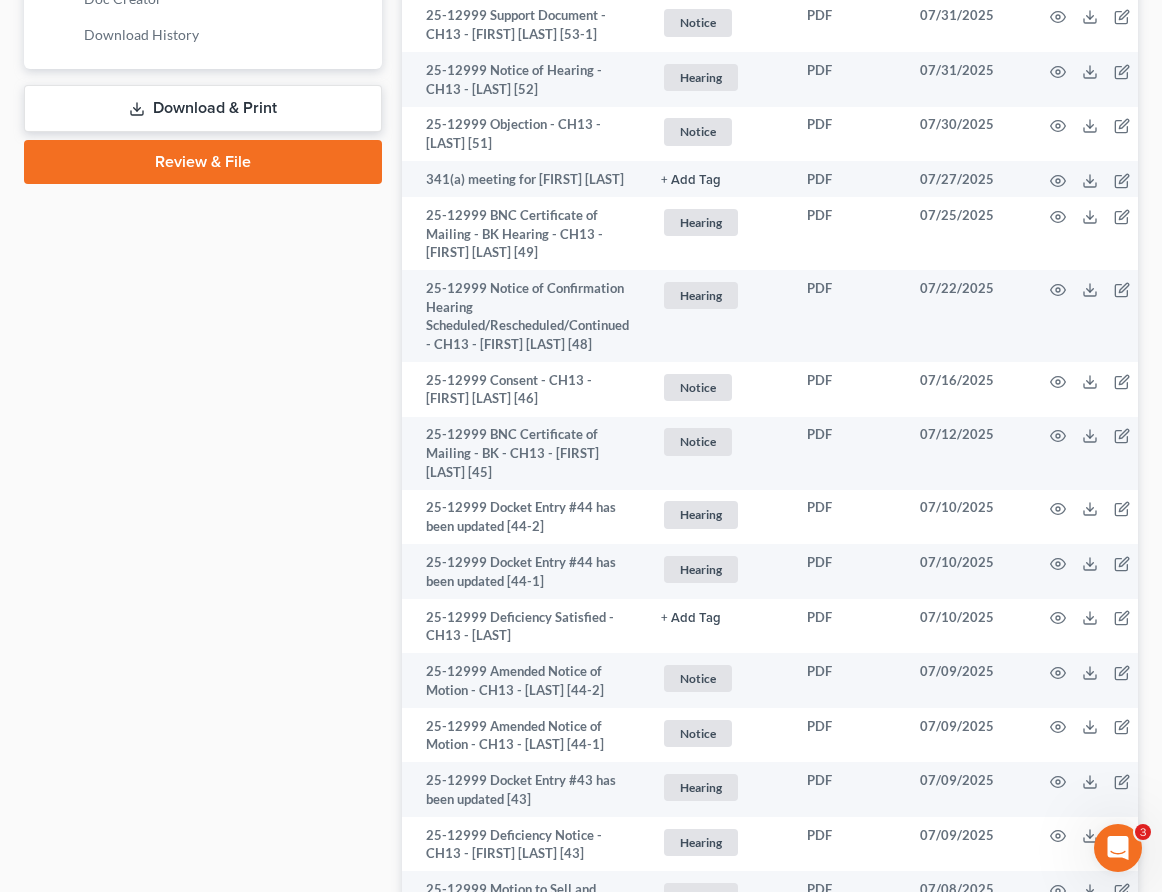 scroll, scrollTop: 993, scrollLeft: 0, axis: vertical 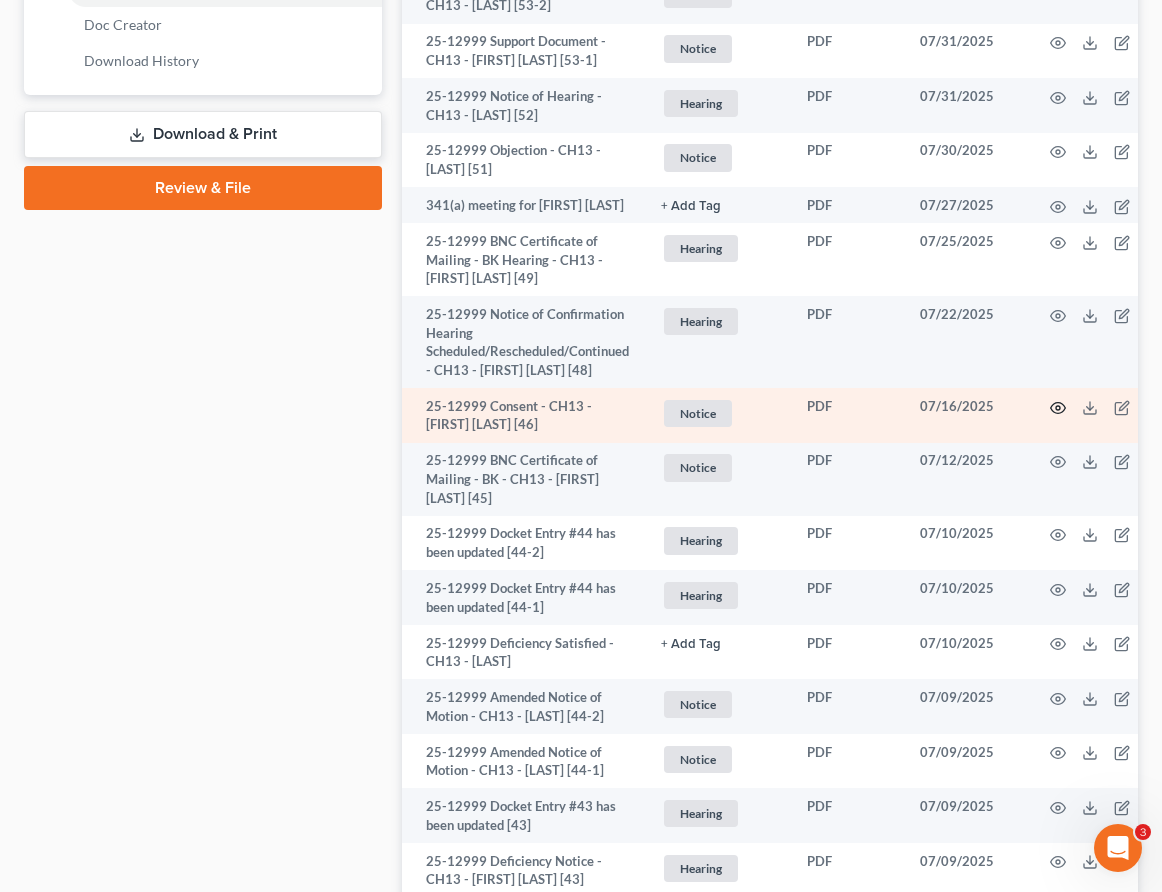 click 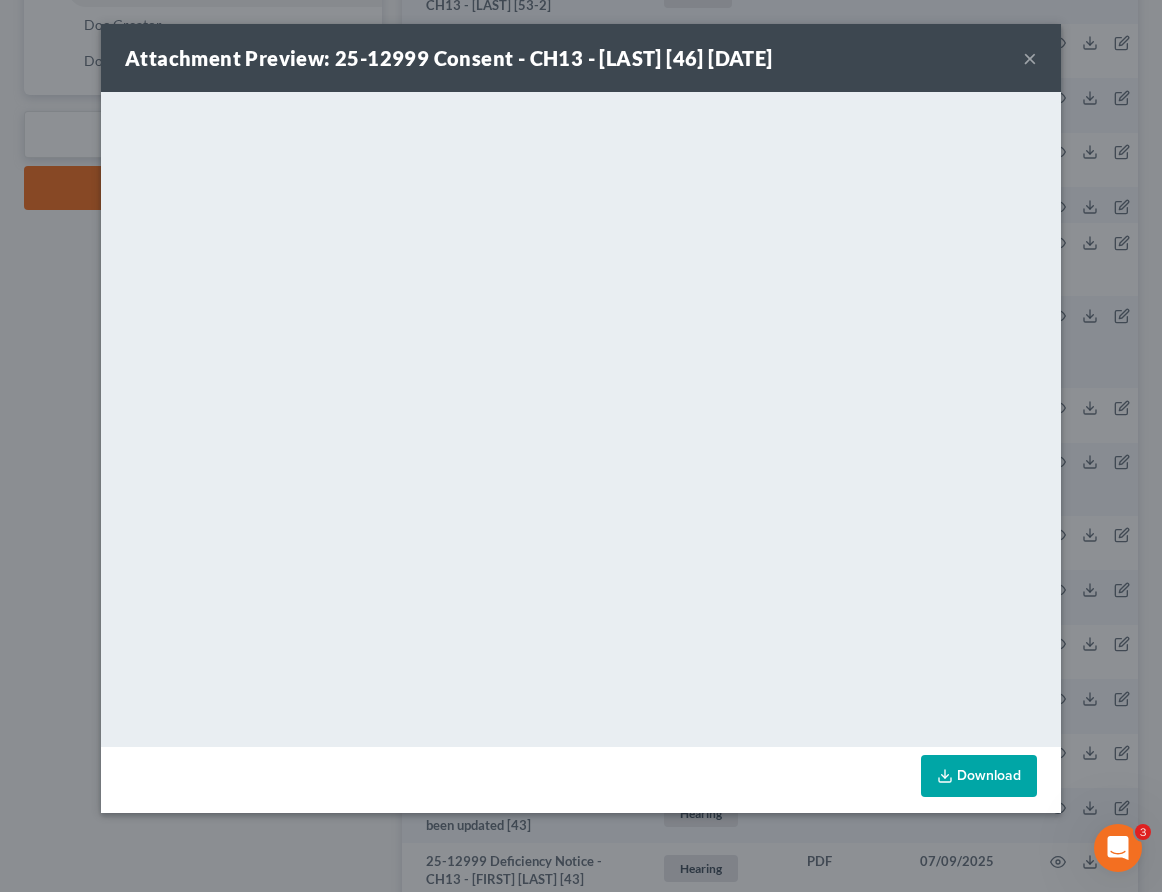 click on "×" at bounding box center [1030, 58] 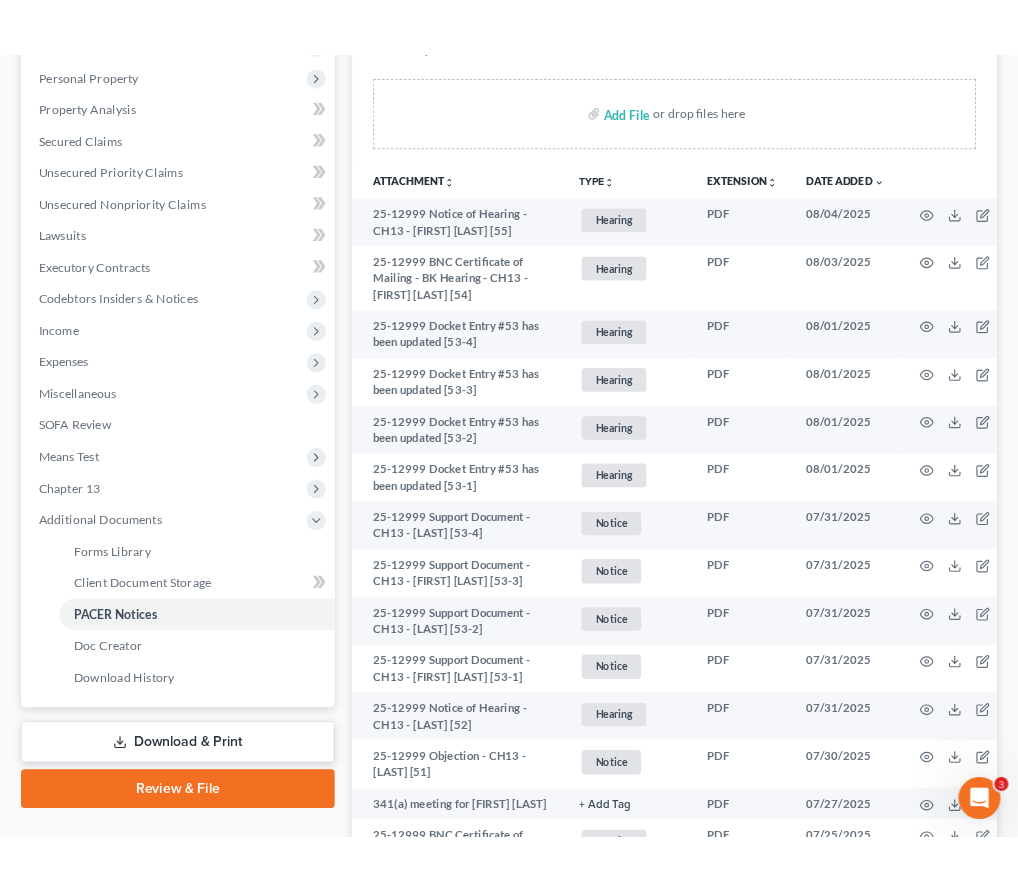 scroll, scrollTop: 0, scrollLeft: 0, axis: both 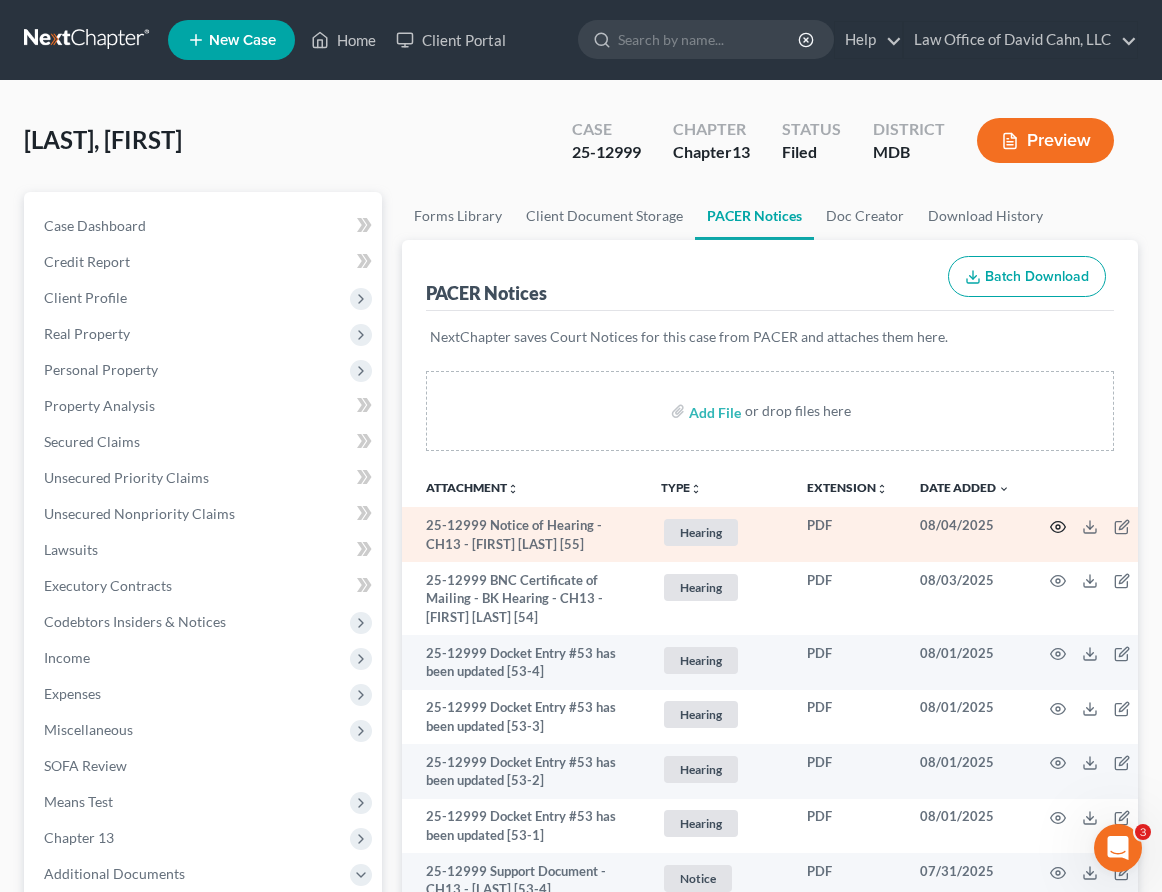 click 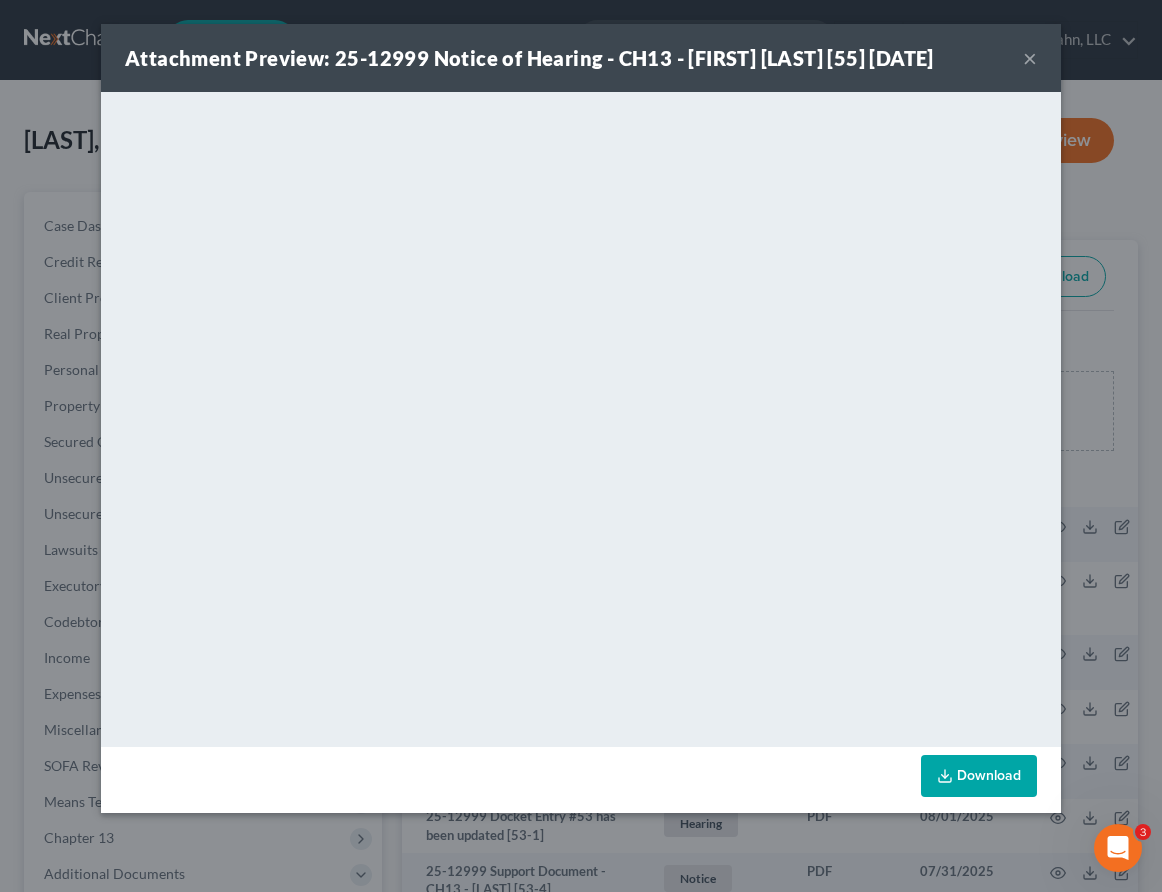 click on "×" at bounding box center [1030, 58] 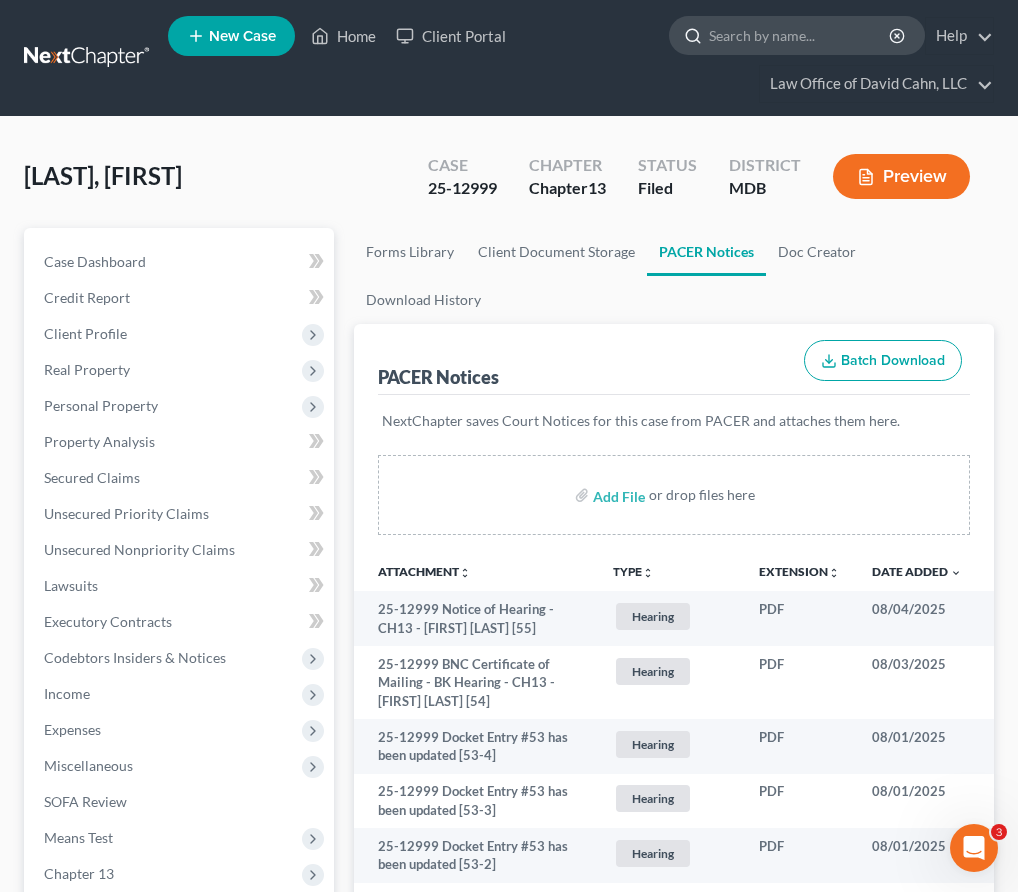 click at bounding box center [800, 35] 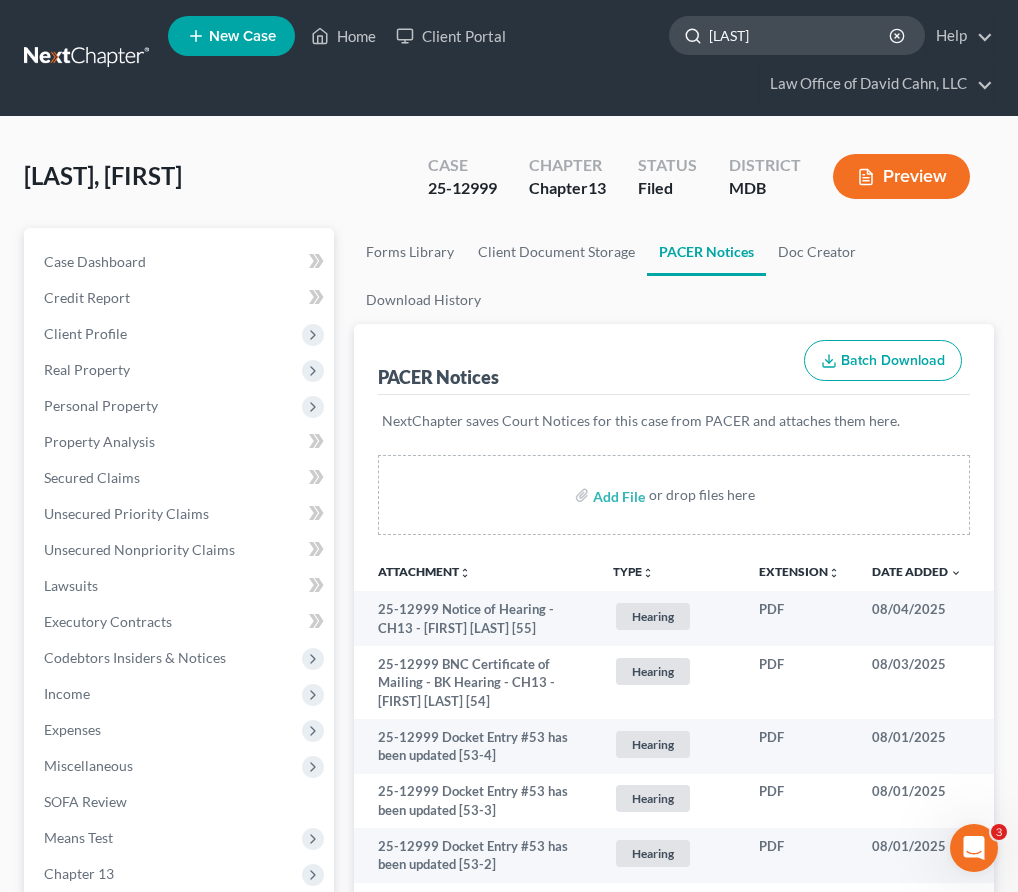type on "kenney" 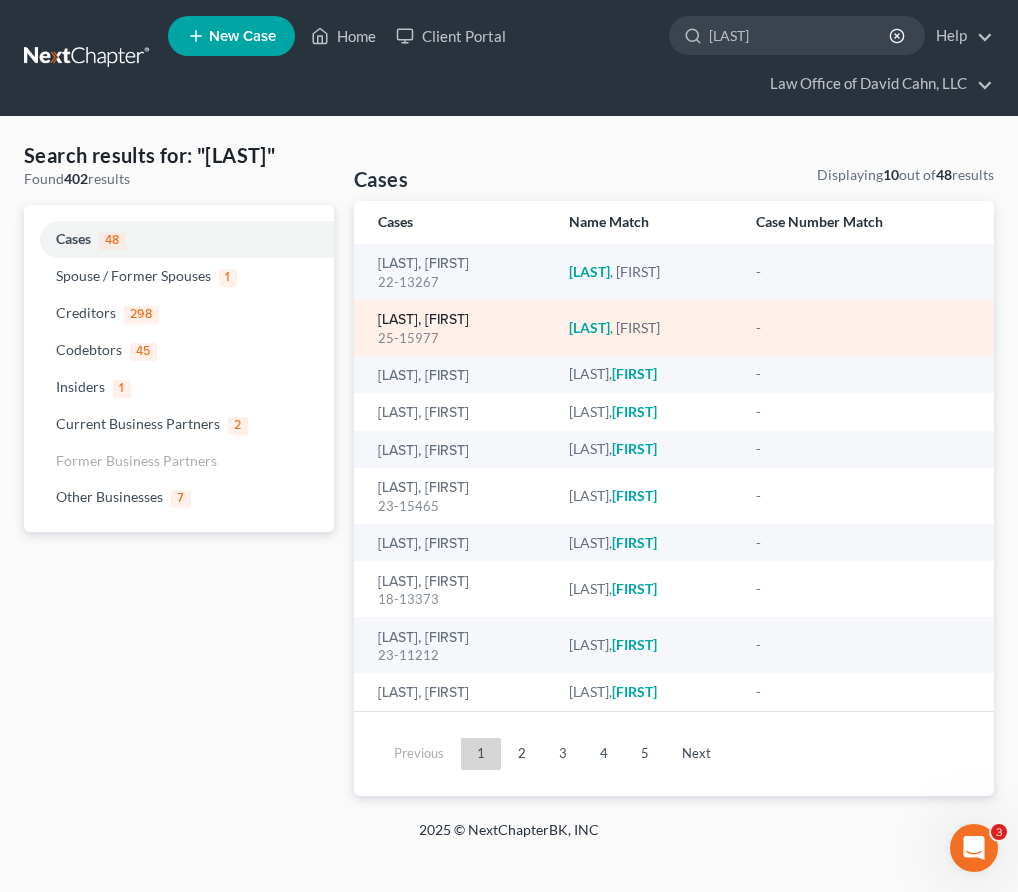 click on "Kenney, Timothy" at bounding box center (423, 320) 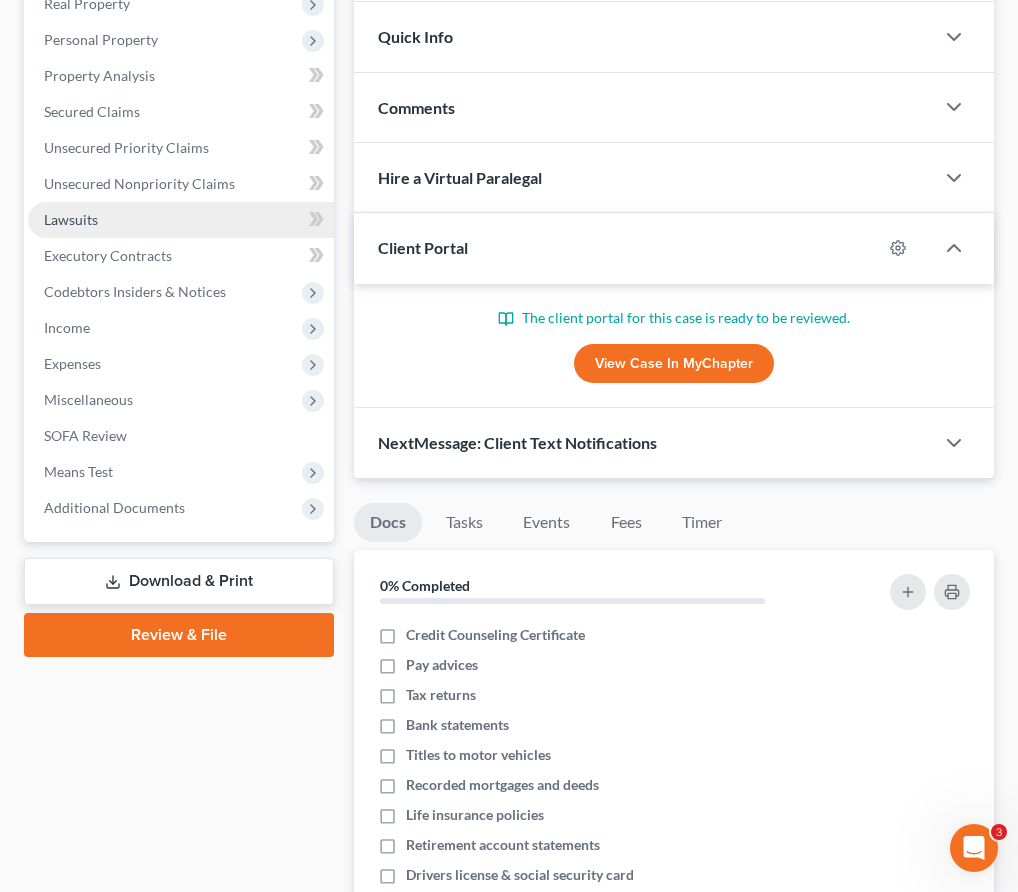 scroll, scrollTop: 422, scrollLeft: 0, axis: vertical 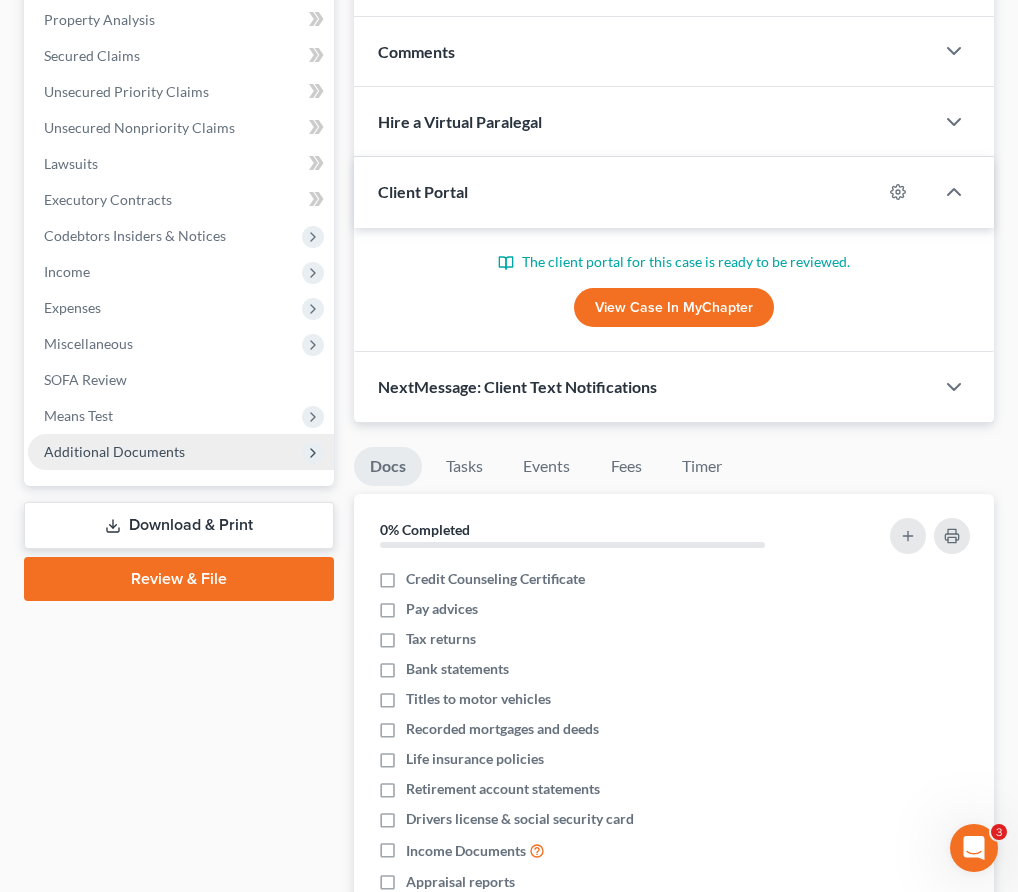 click on "Additional Documents" at bounding box center [114, 451] 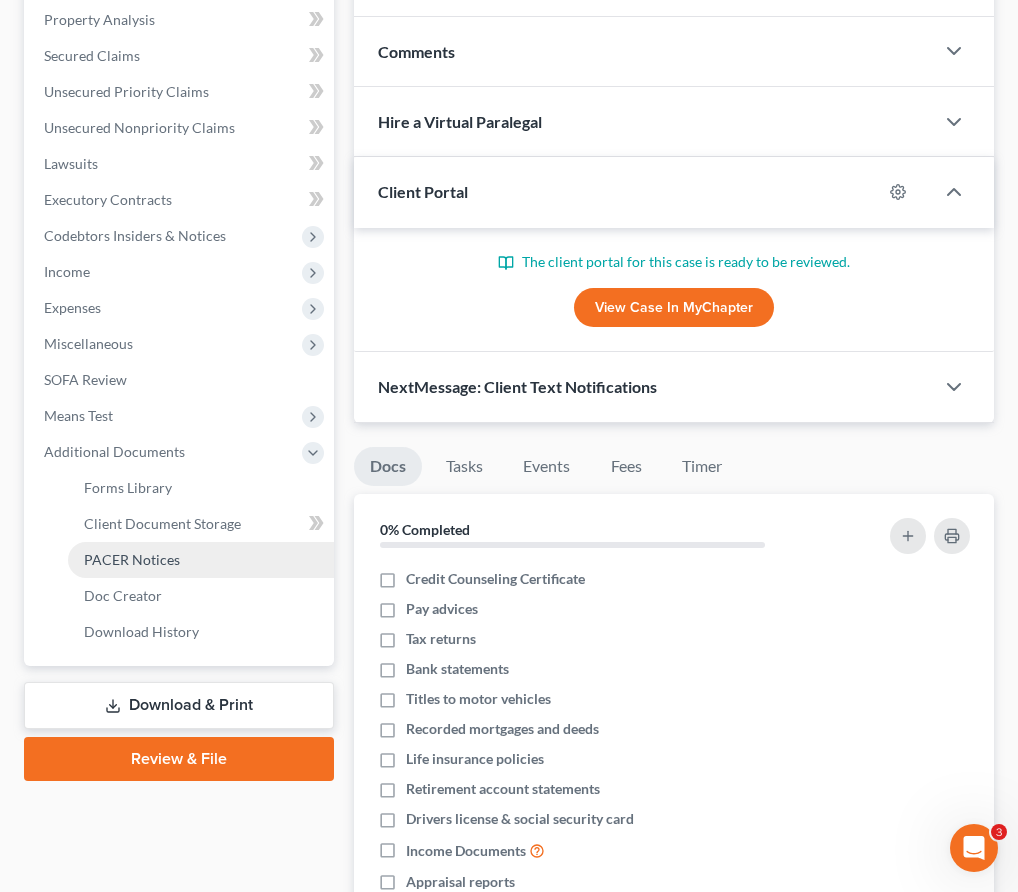 click on "PACER Notices" at bounding box center [132, 559] 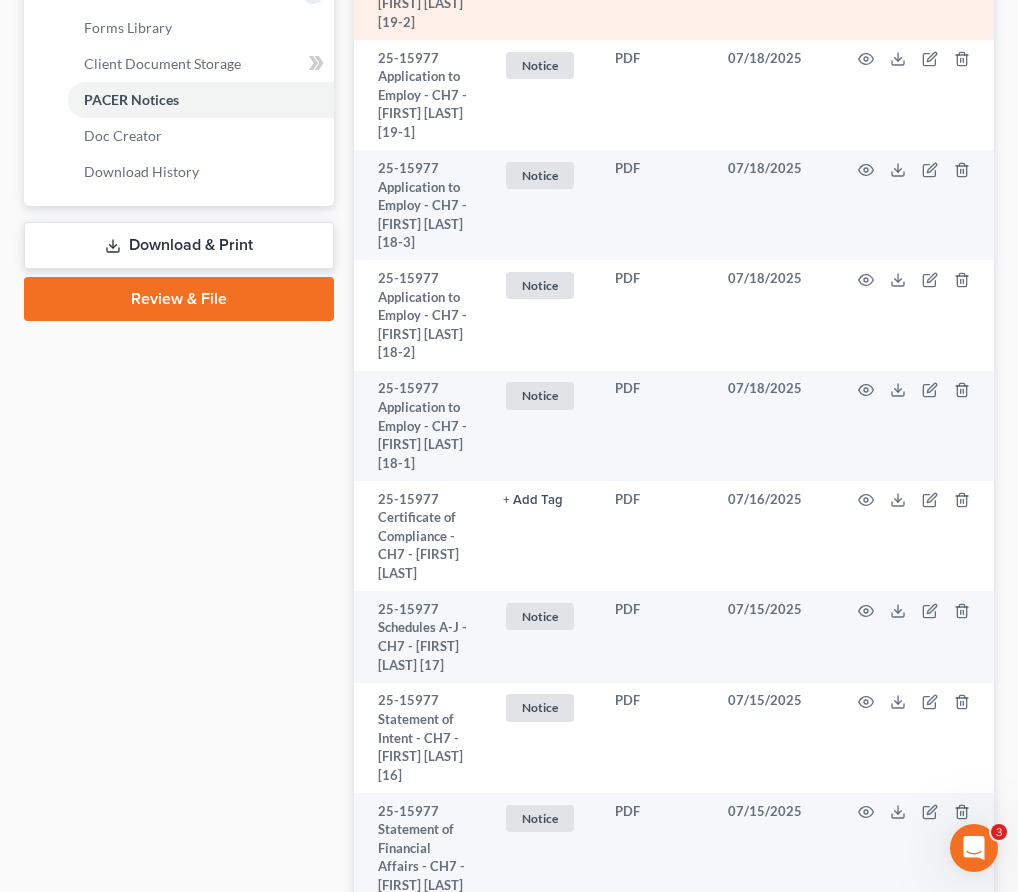 scroll, scrollTop: 867, scrollLeft: 0, axis: vertical 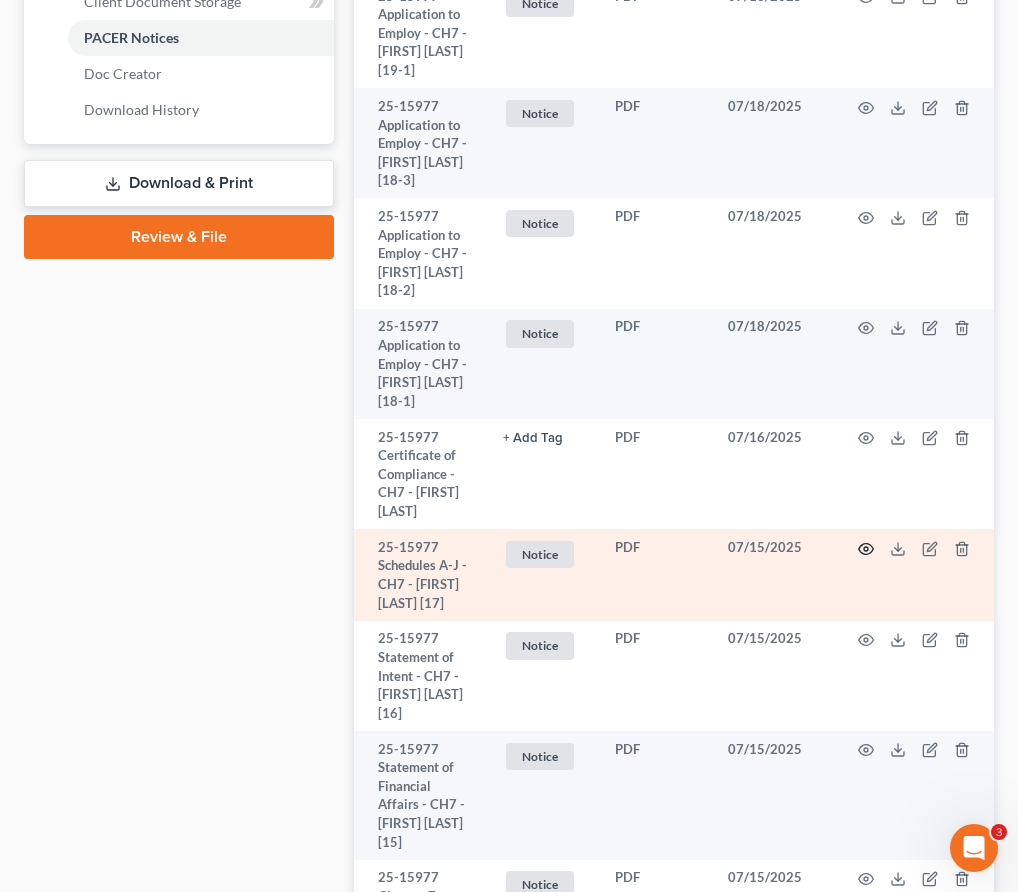 click 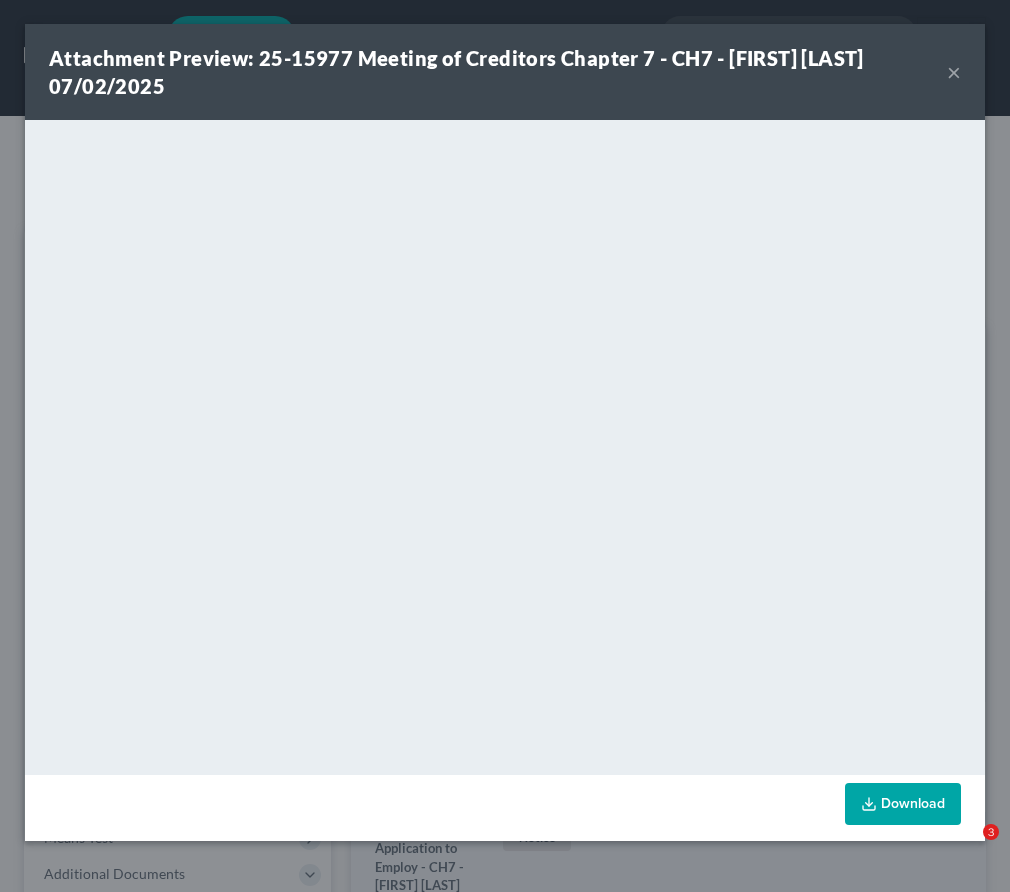 scroll, scrollTop: 1345, scrollLeft: 0, axis: vertical 